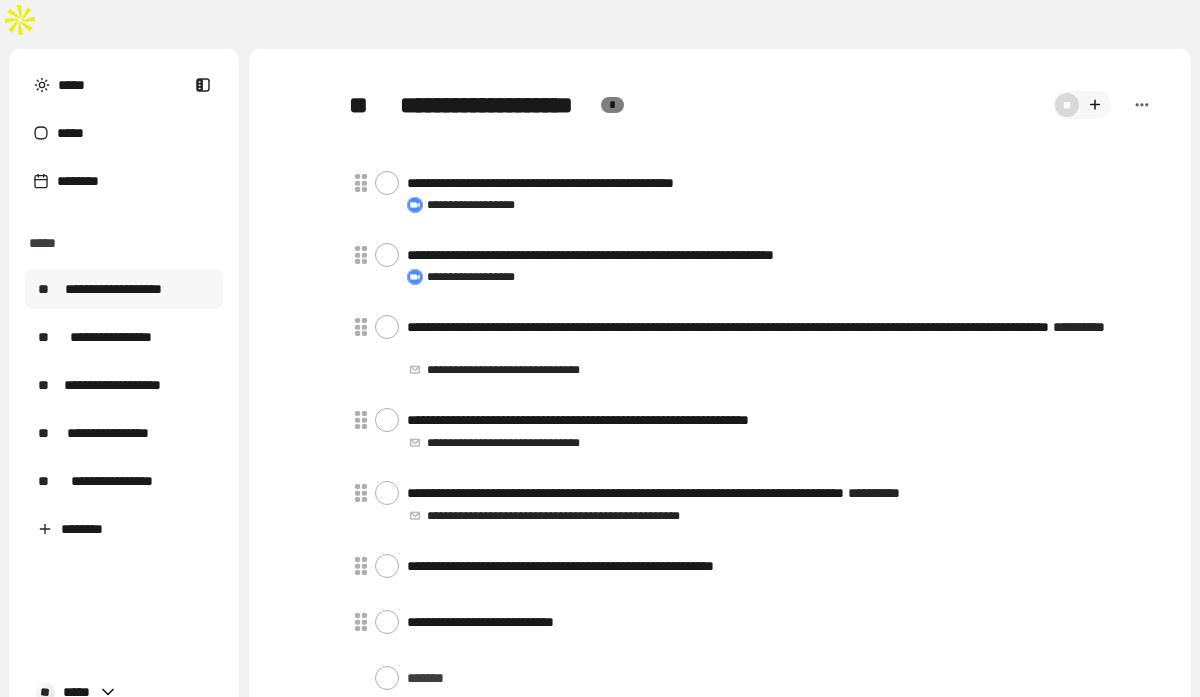 scroll, scrollTop: 0, scrollLeft: 0, axis: both 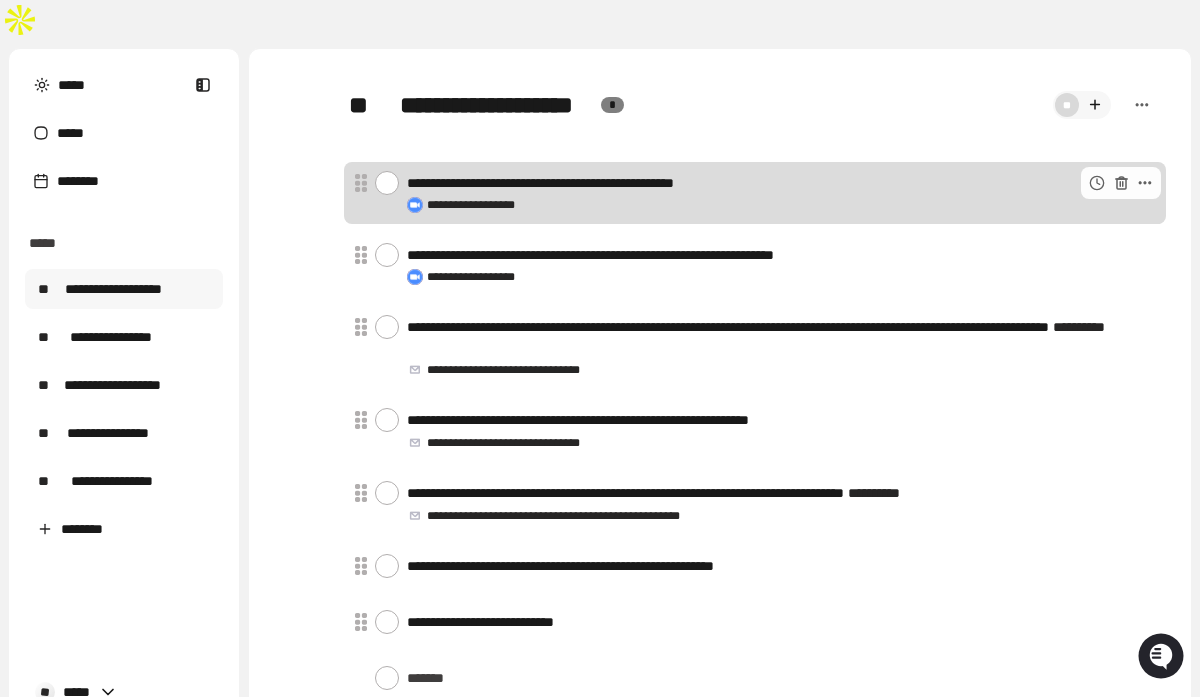 click at bounding box center [387, 183] 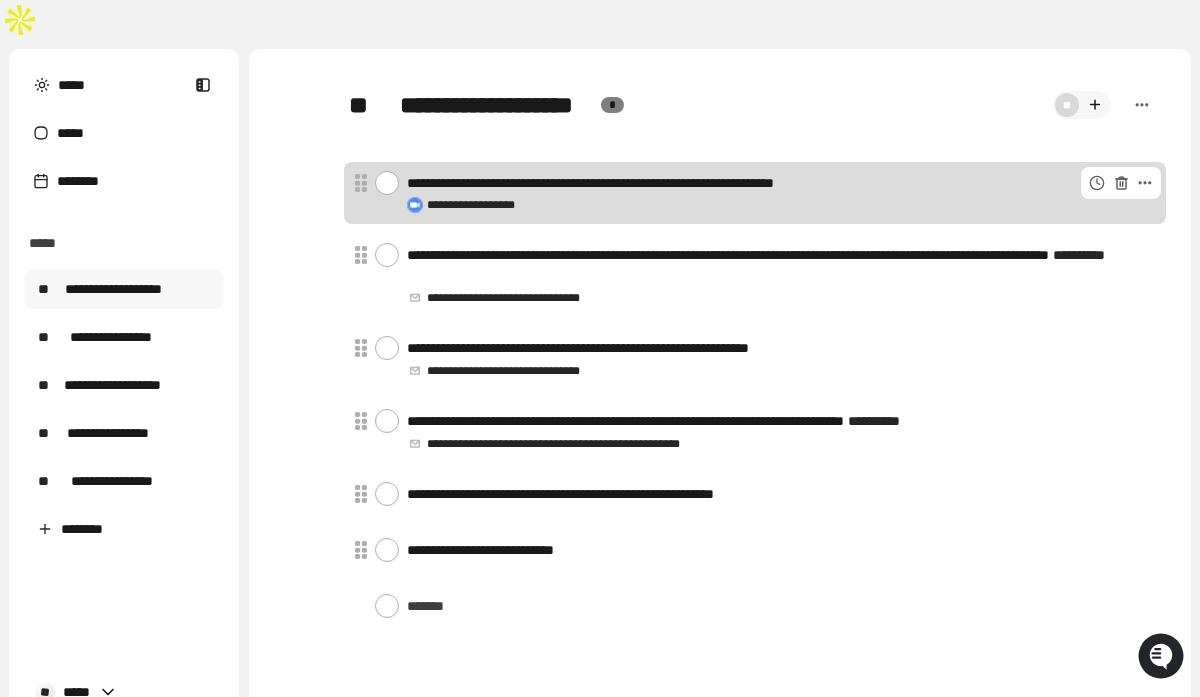 click at bounding box center (387, 183) 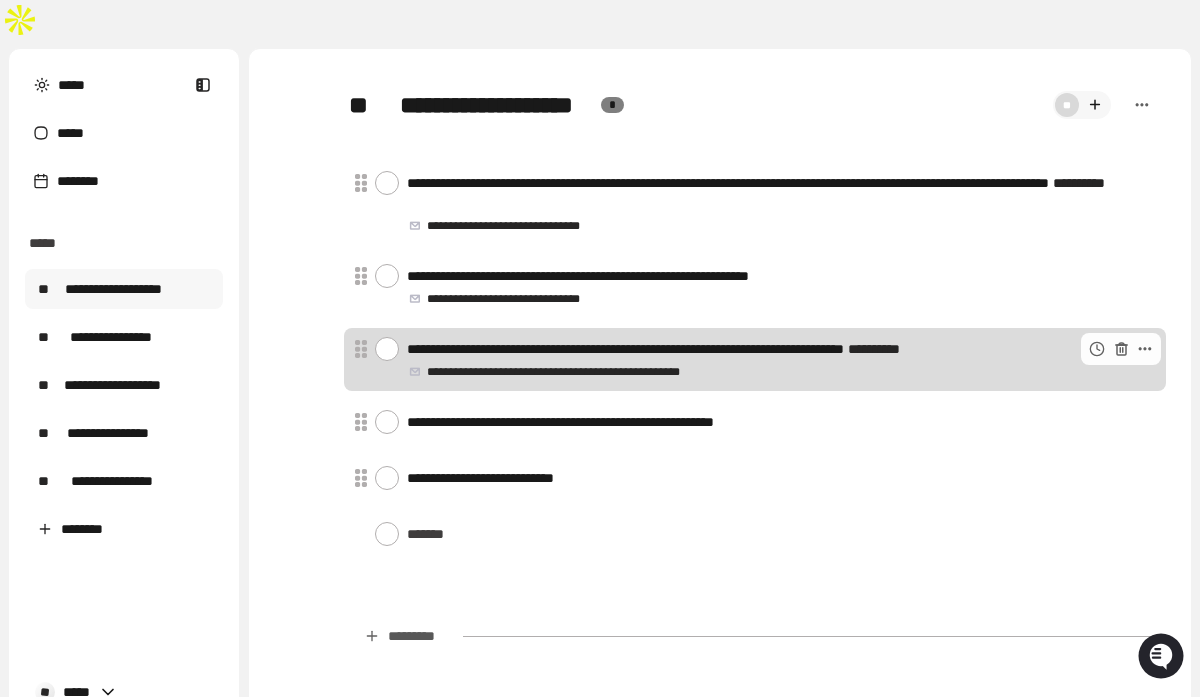 click on "**********" at bounding box center [778, 349] 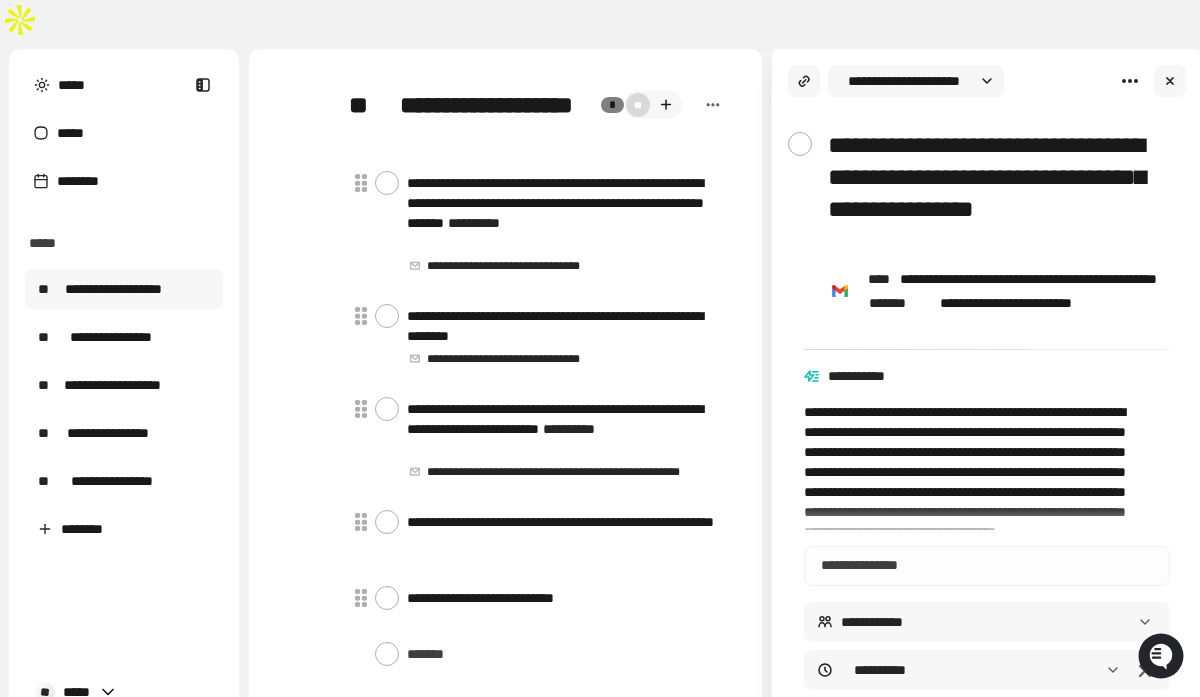 type on "*" 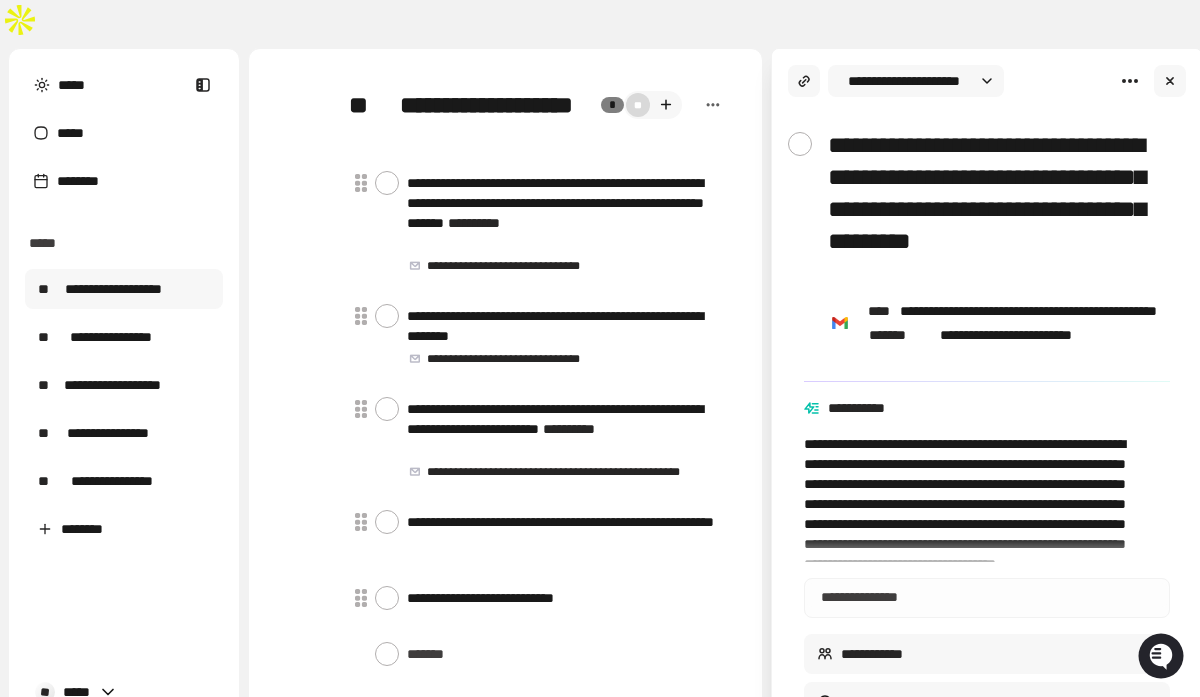 click on "**********" at bounding box center (995, 209) 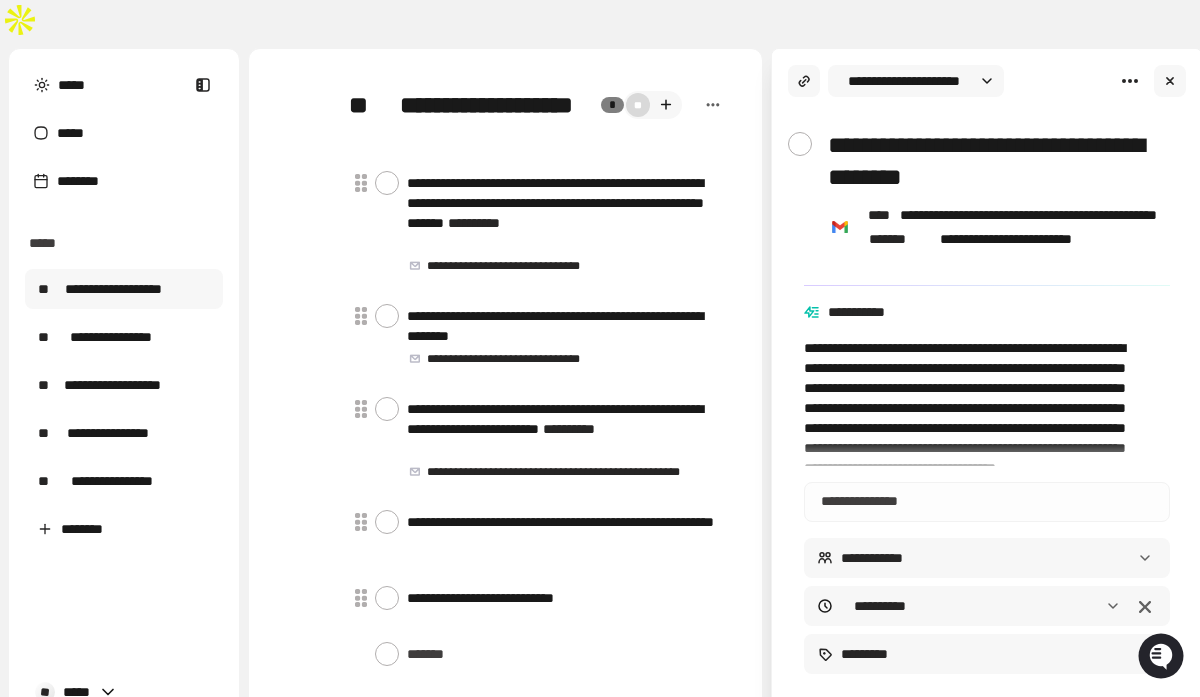type on "**********" 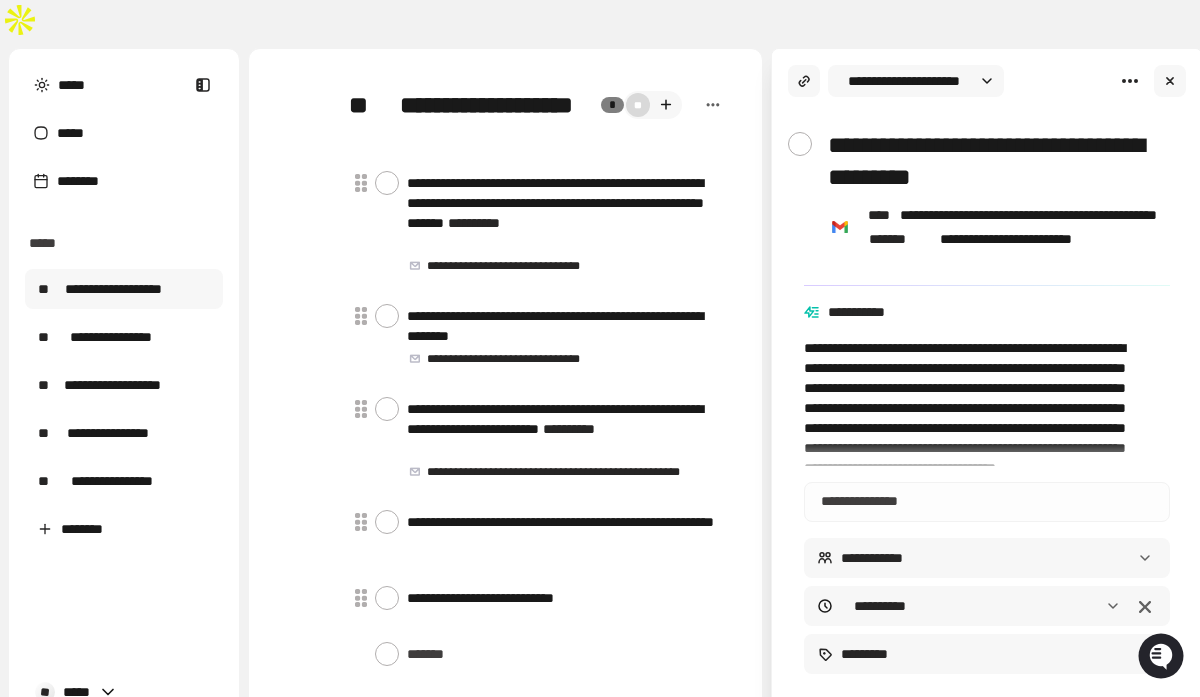 type on "*" 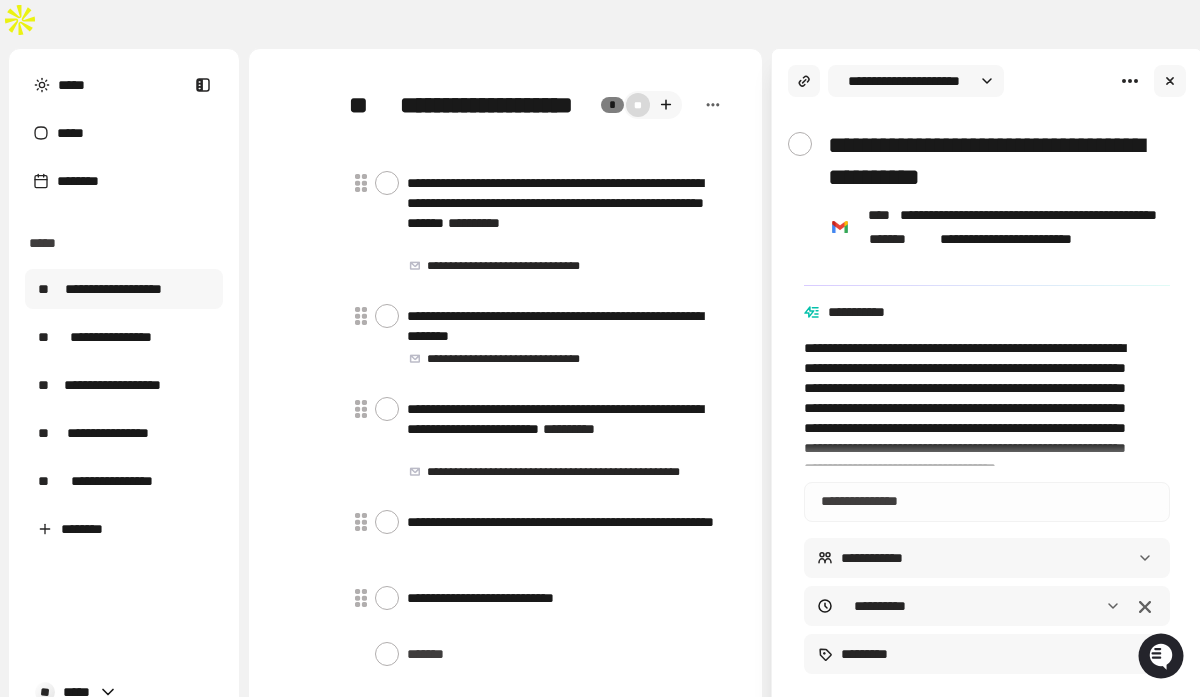 type on "*" 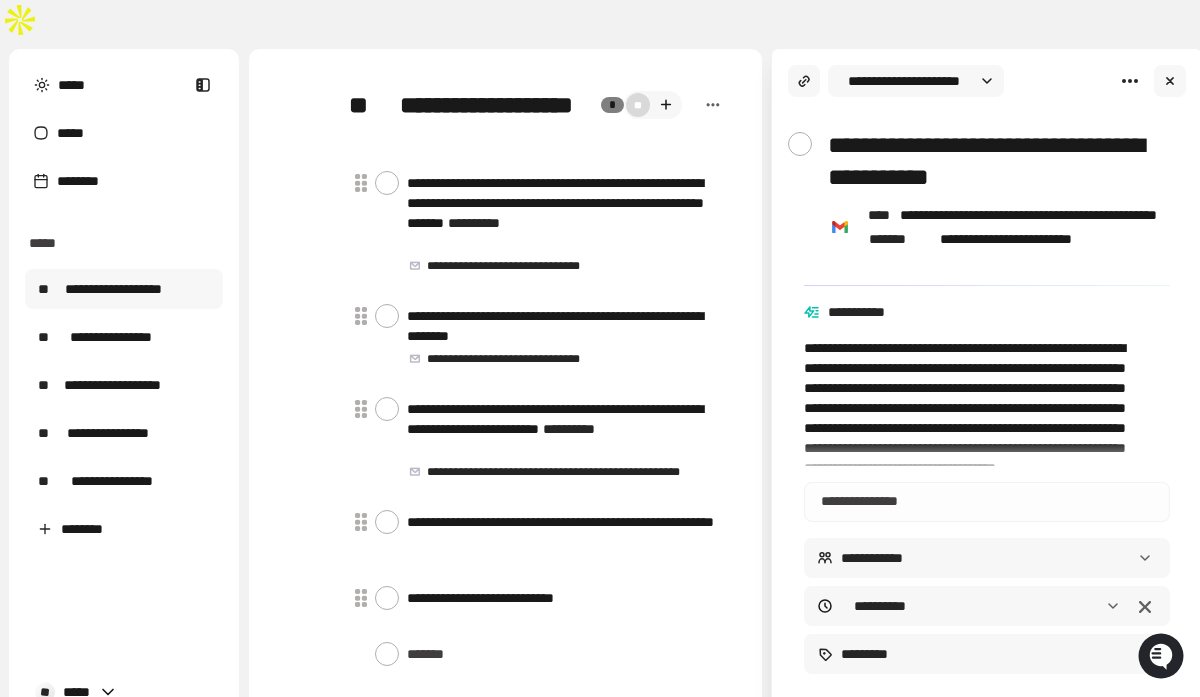 type on "*" 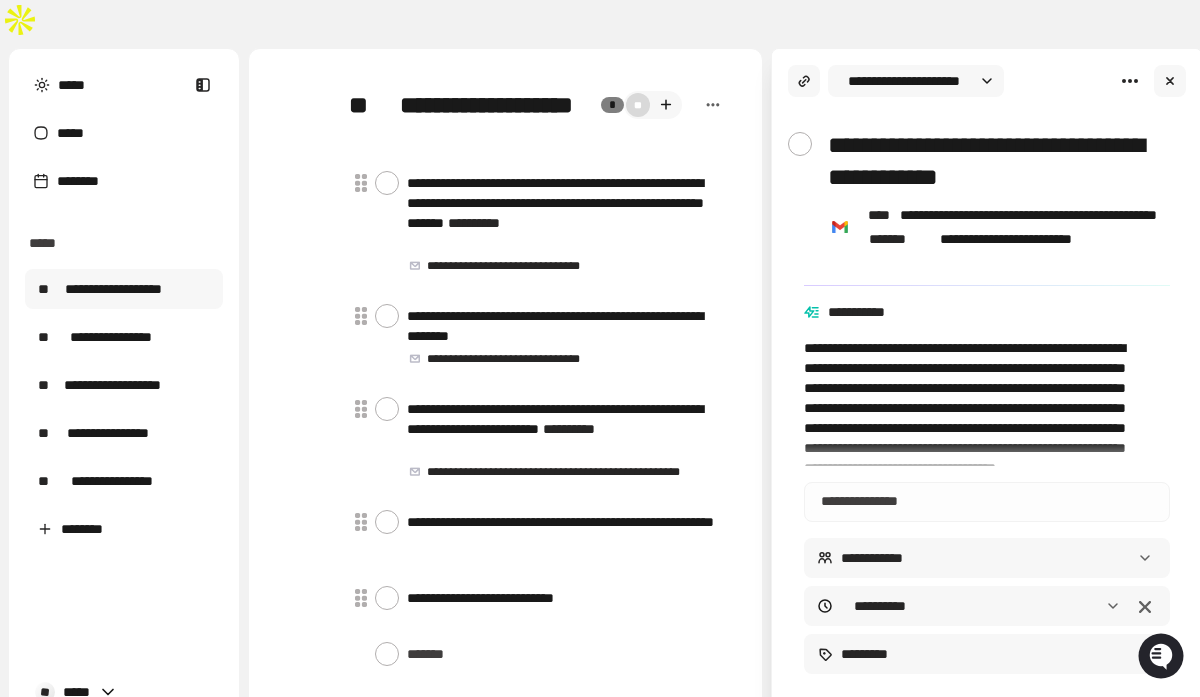 type on "*" 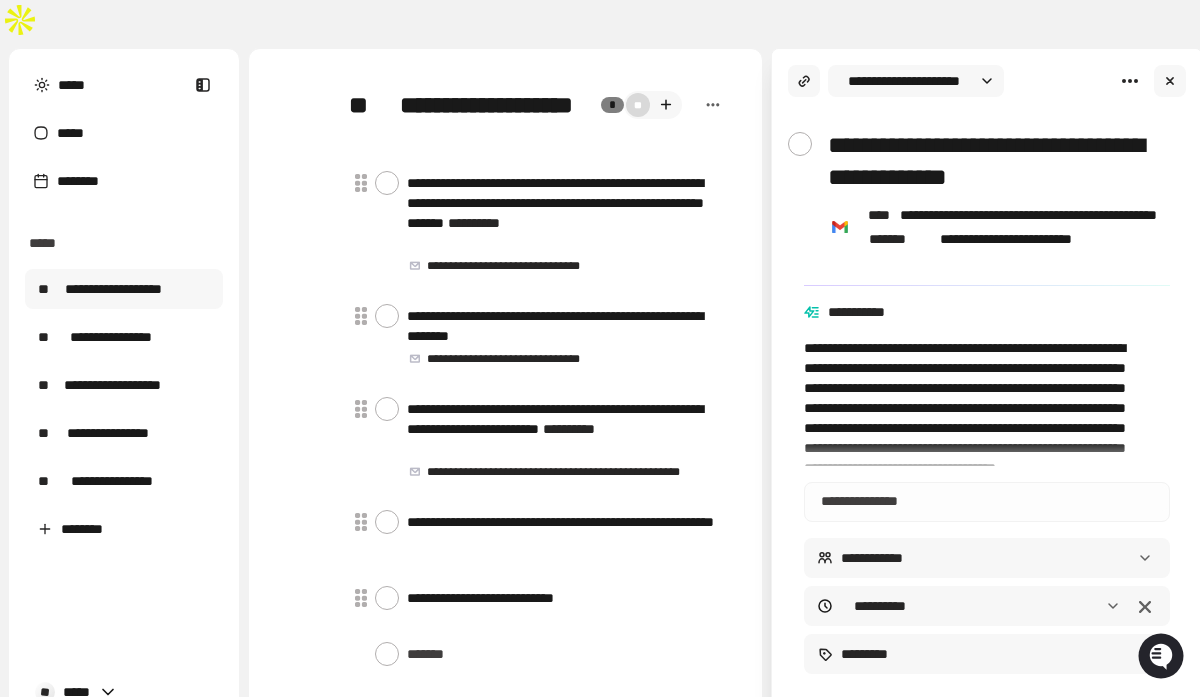 type on "*" 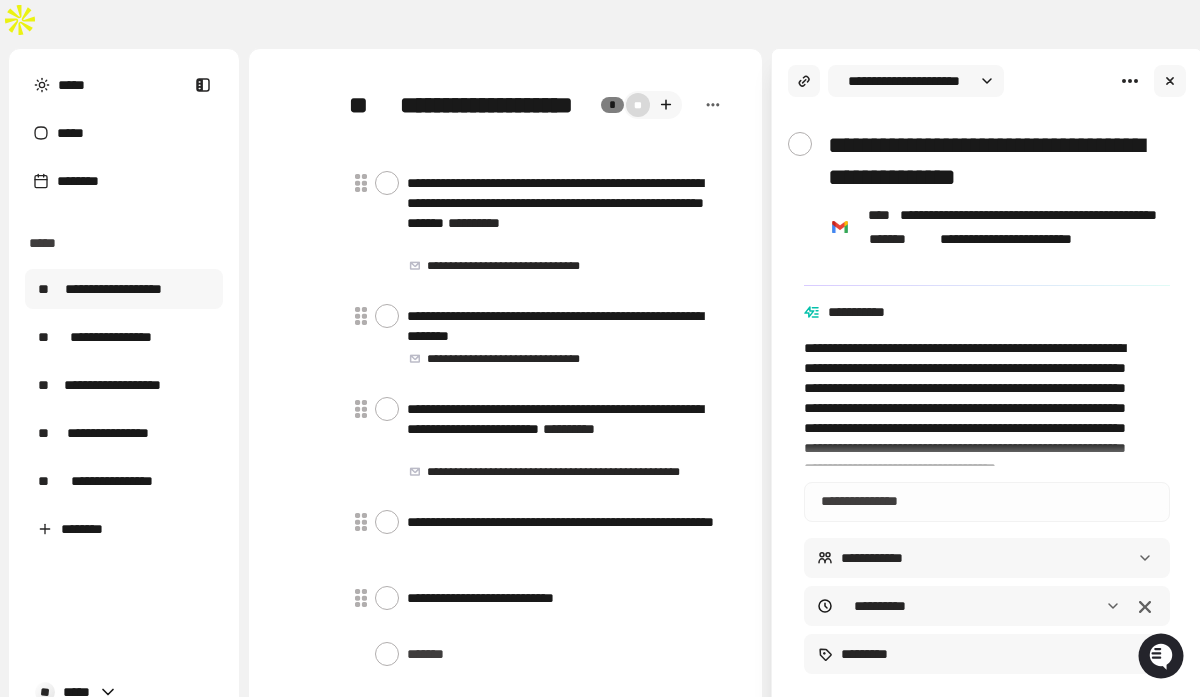 type on "**********" 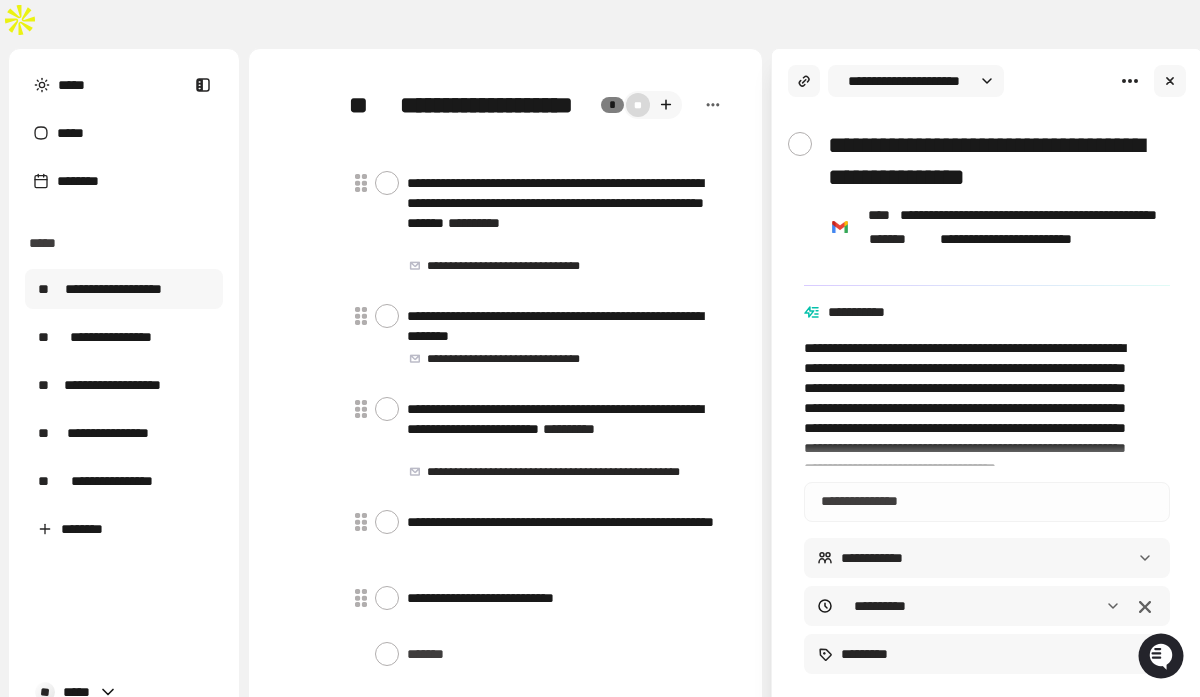 type on "*" 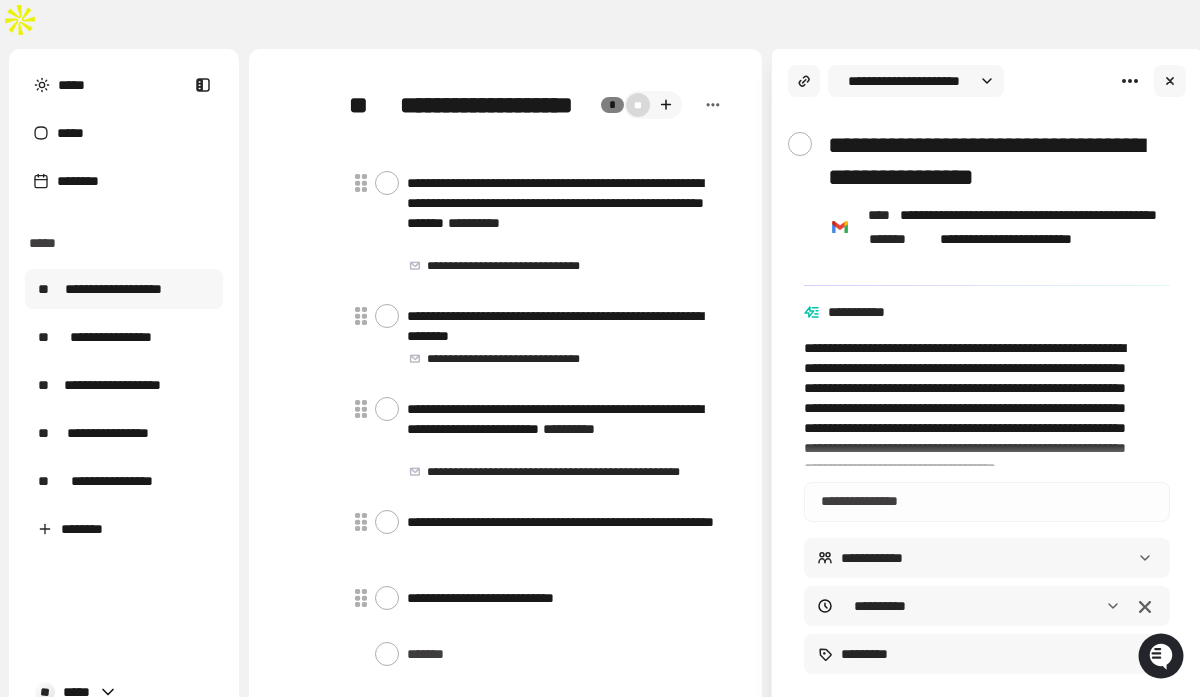 type on "*" 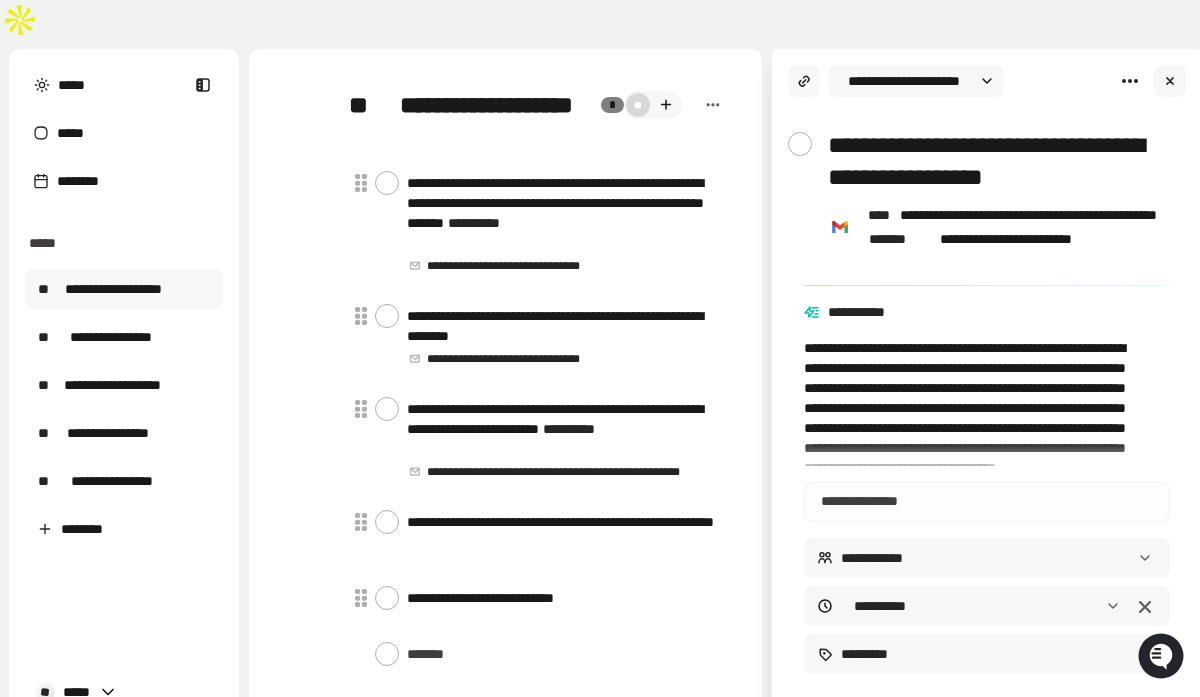 type on "*" 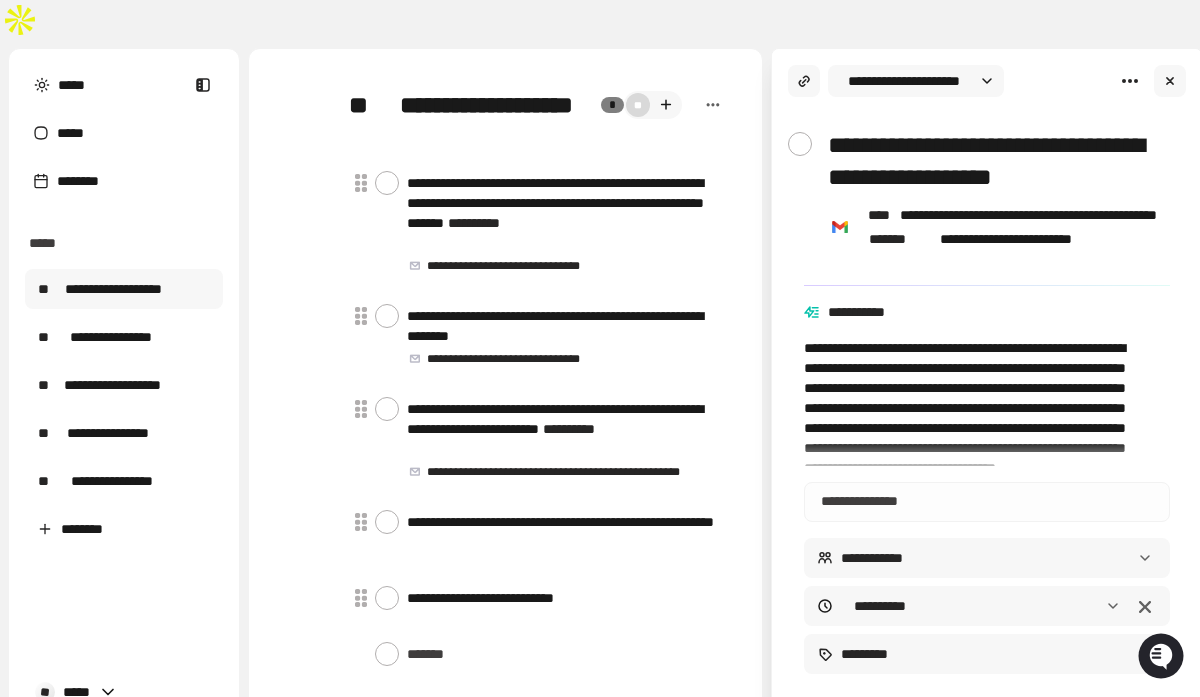 type on "*" 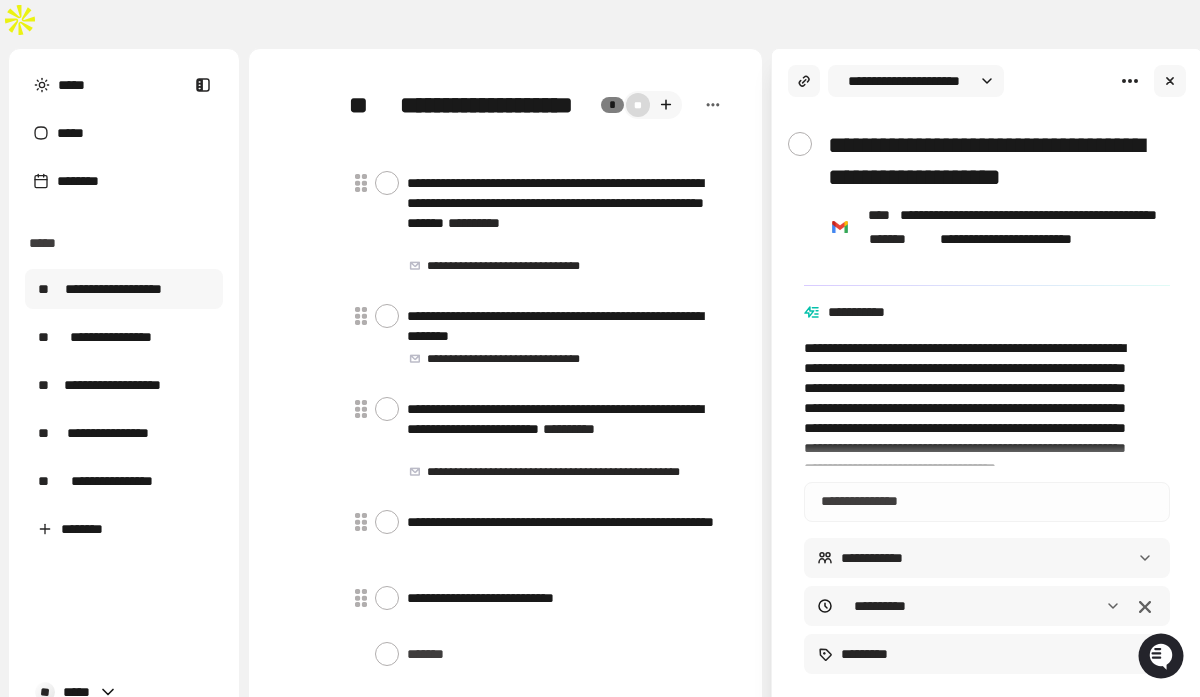 type on "**********" 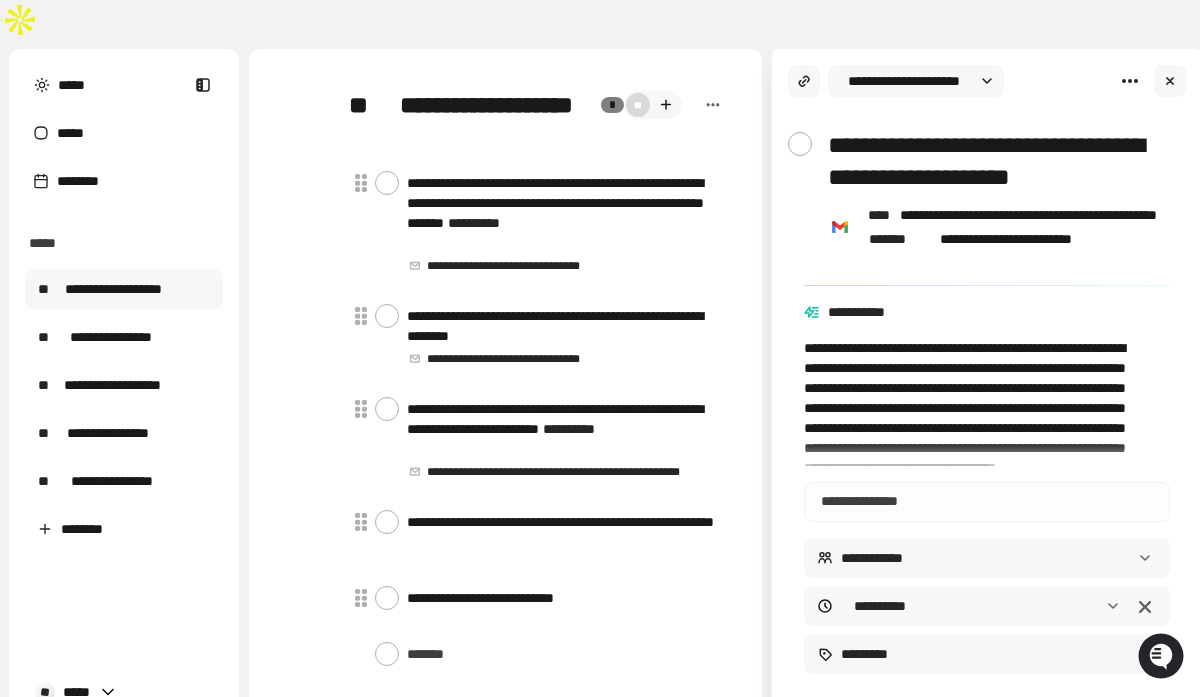 type on "*" 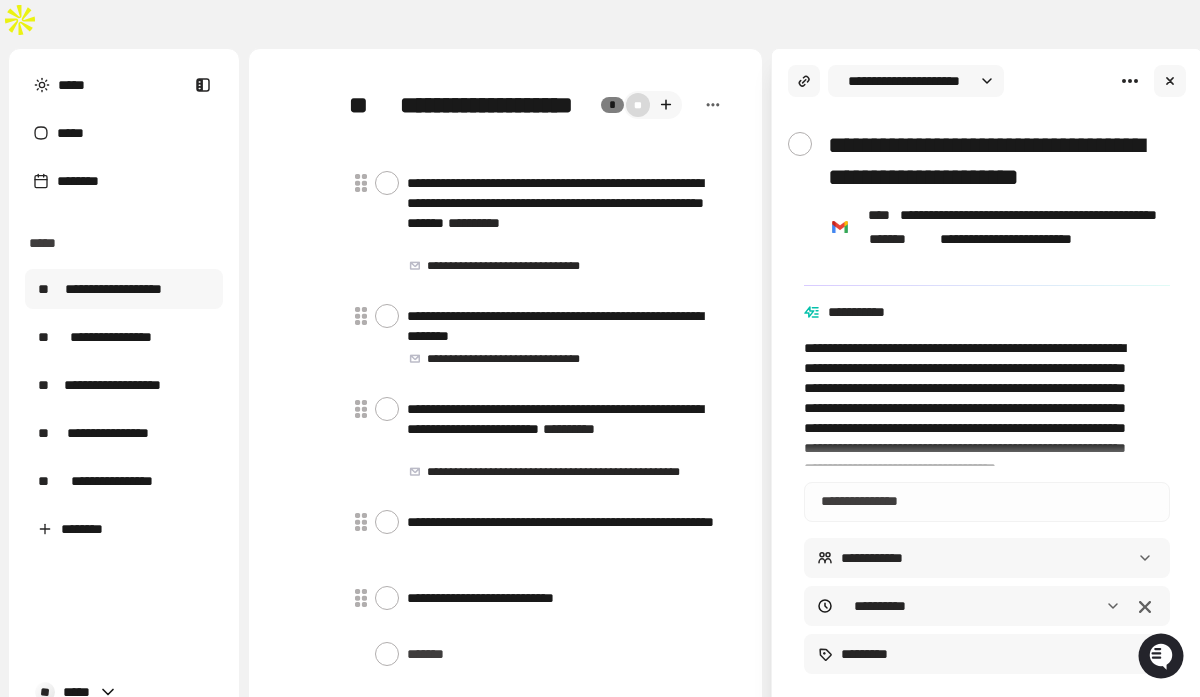 type on "*" 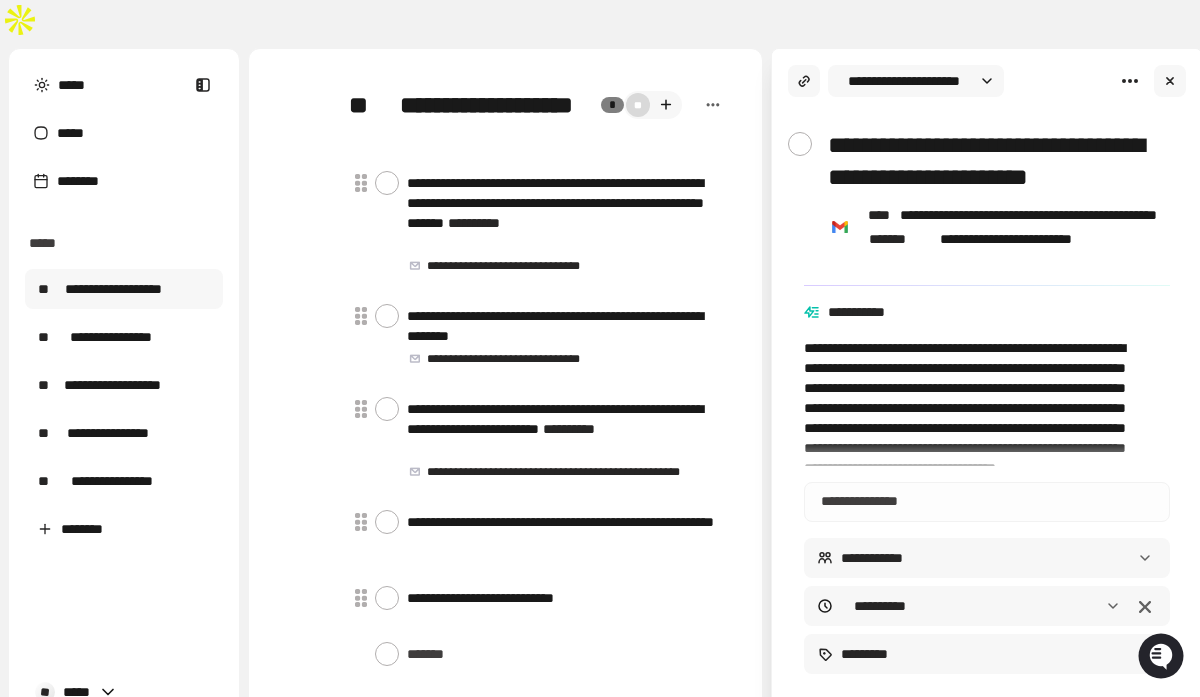 type on "*" 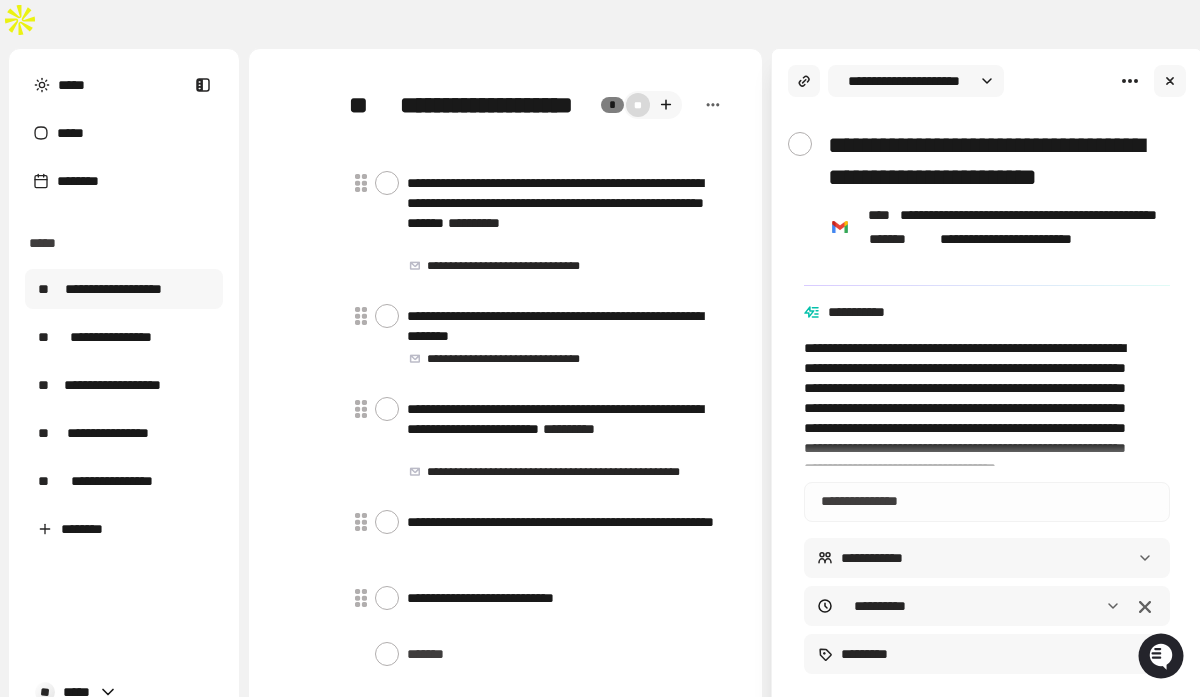 type on "*" 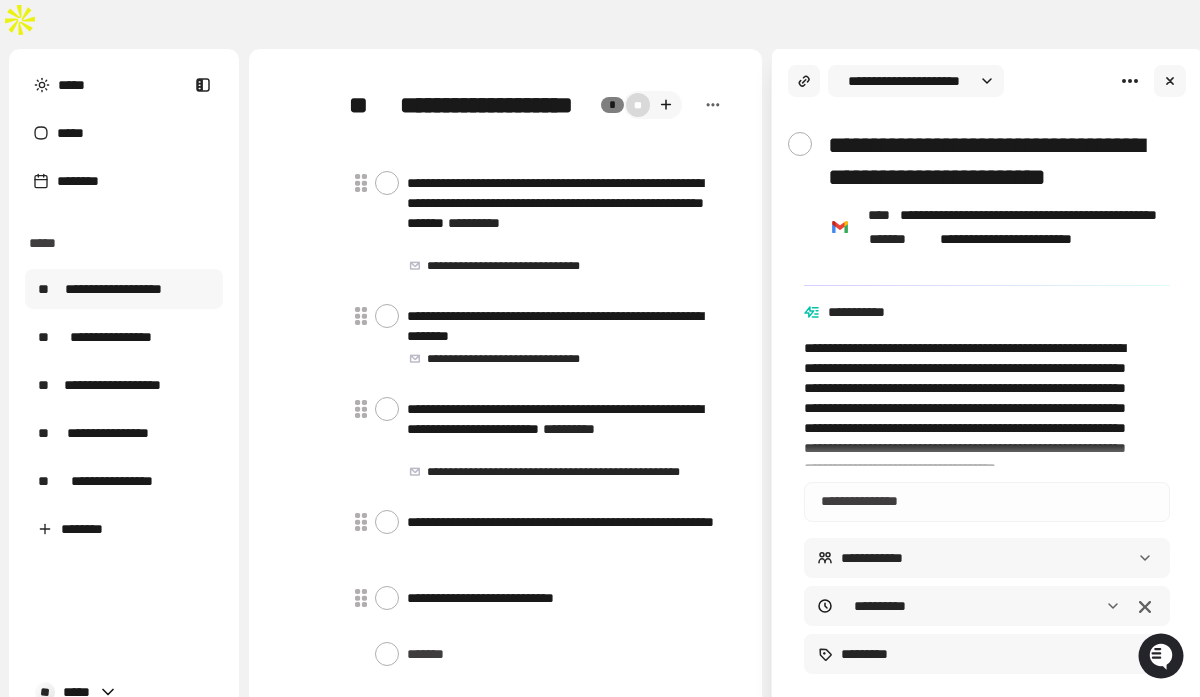 type on "*" 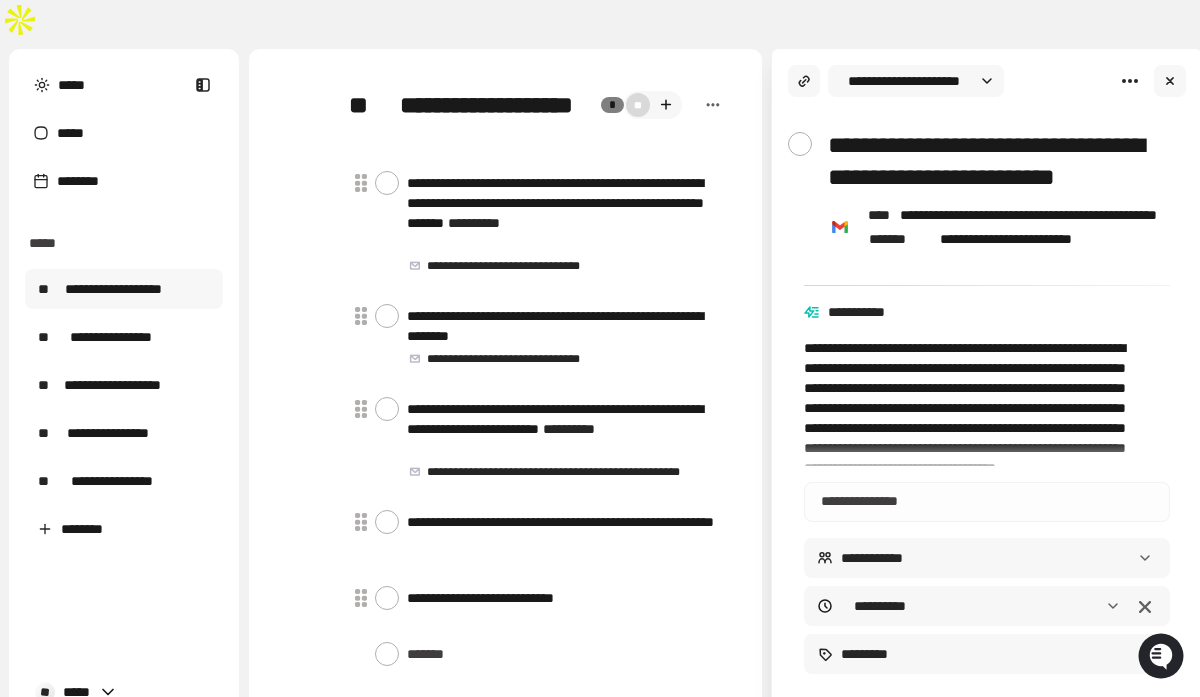 type on "*" 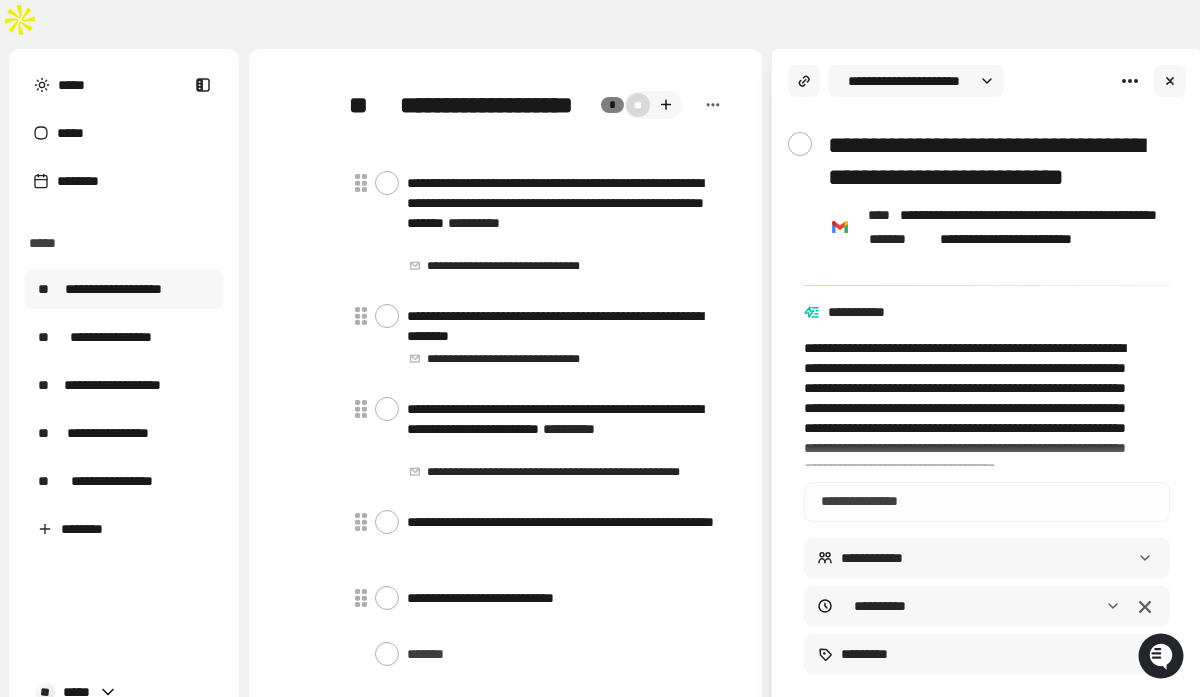 type on "**********" 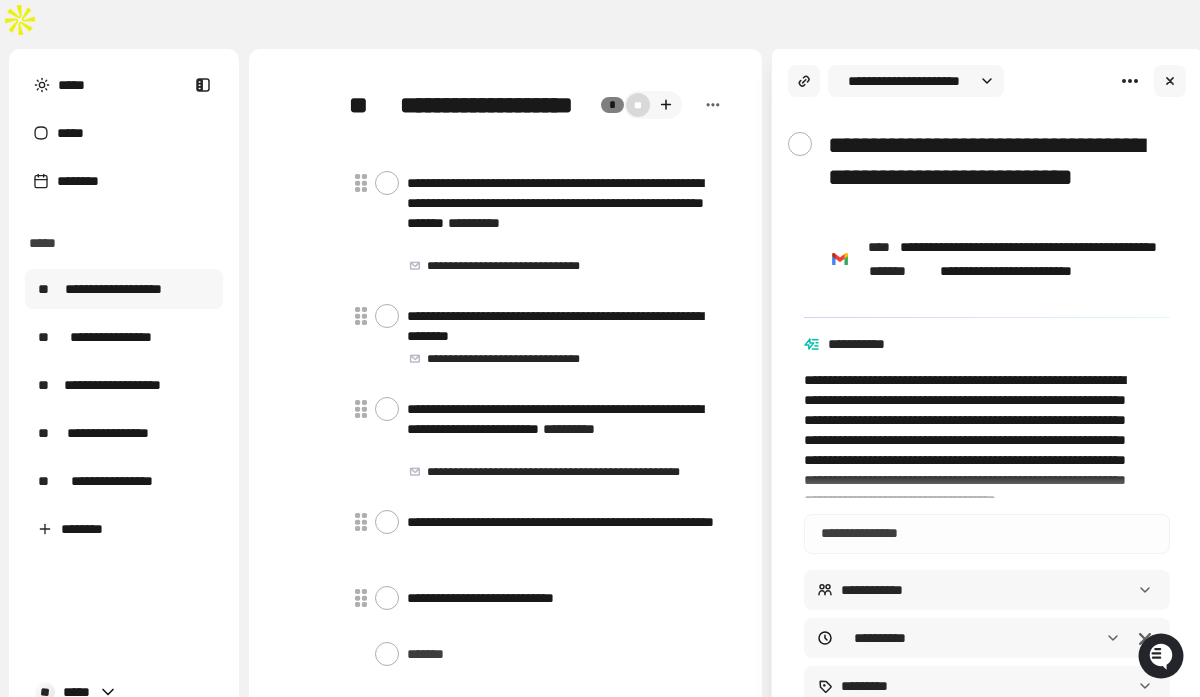 type on "*" 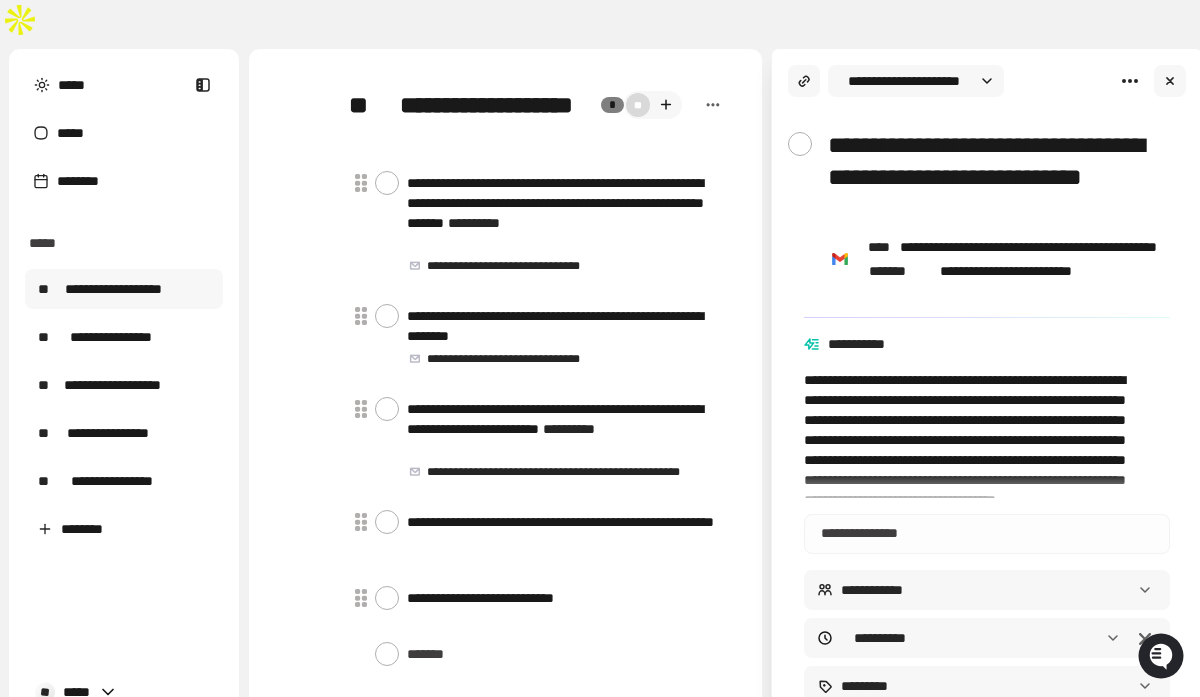 type on "**********" 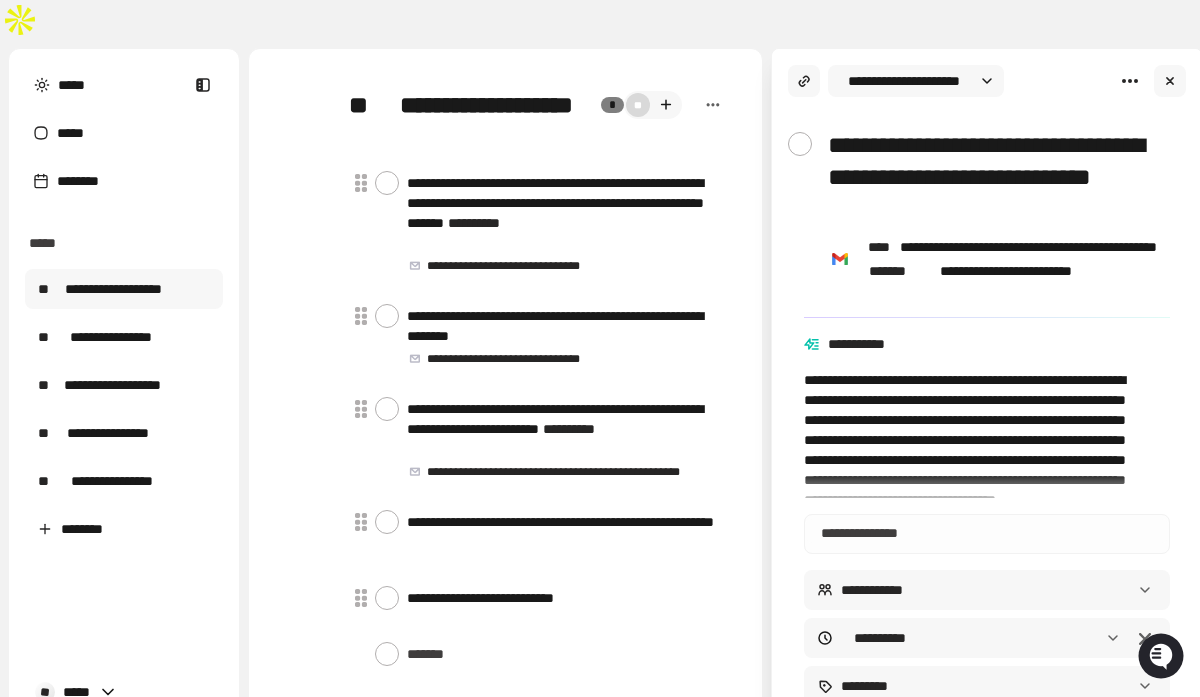 type on "*" 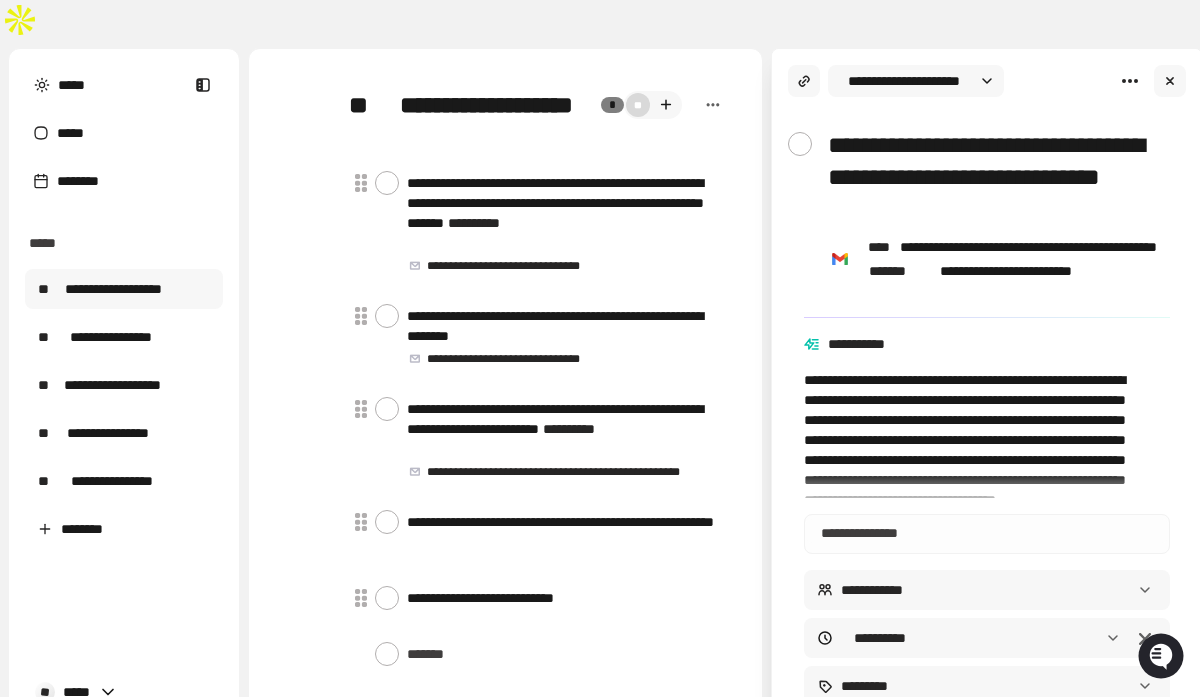 type on "**********" 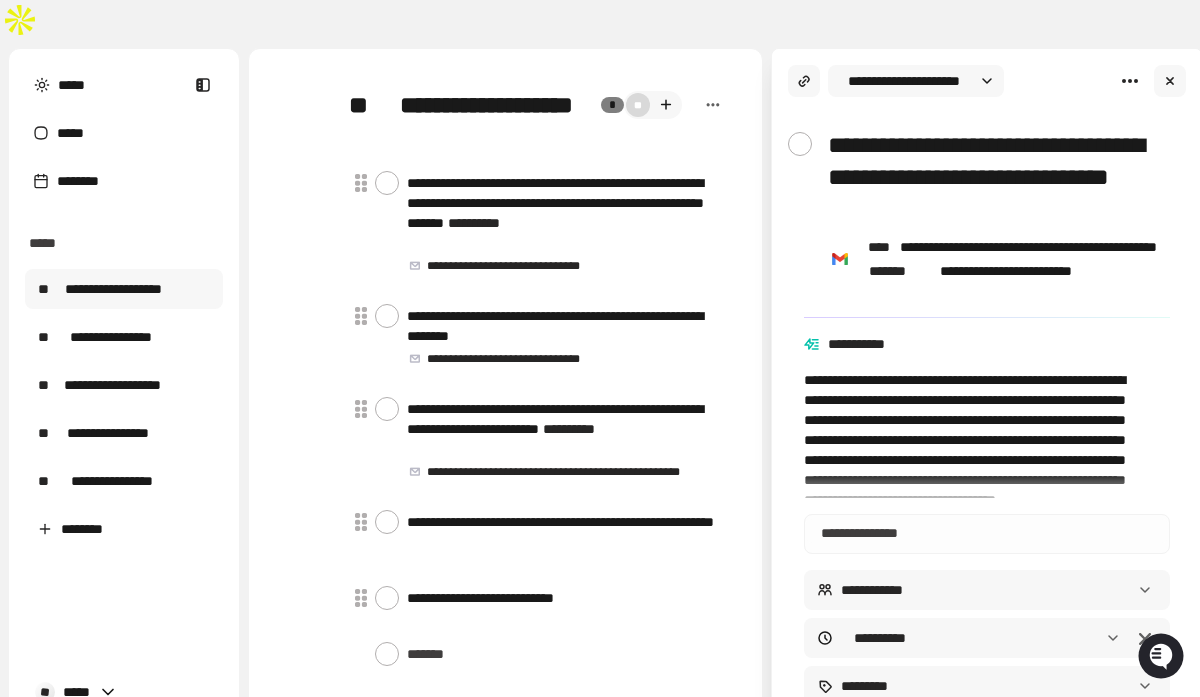 type on "*" 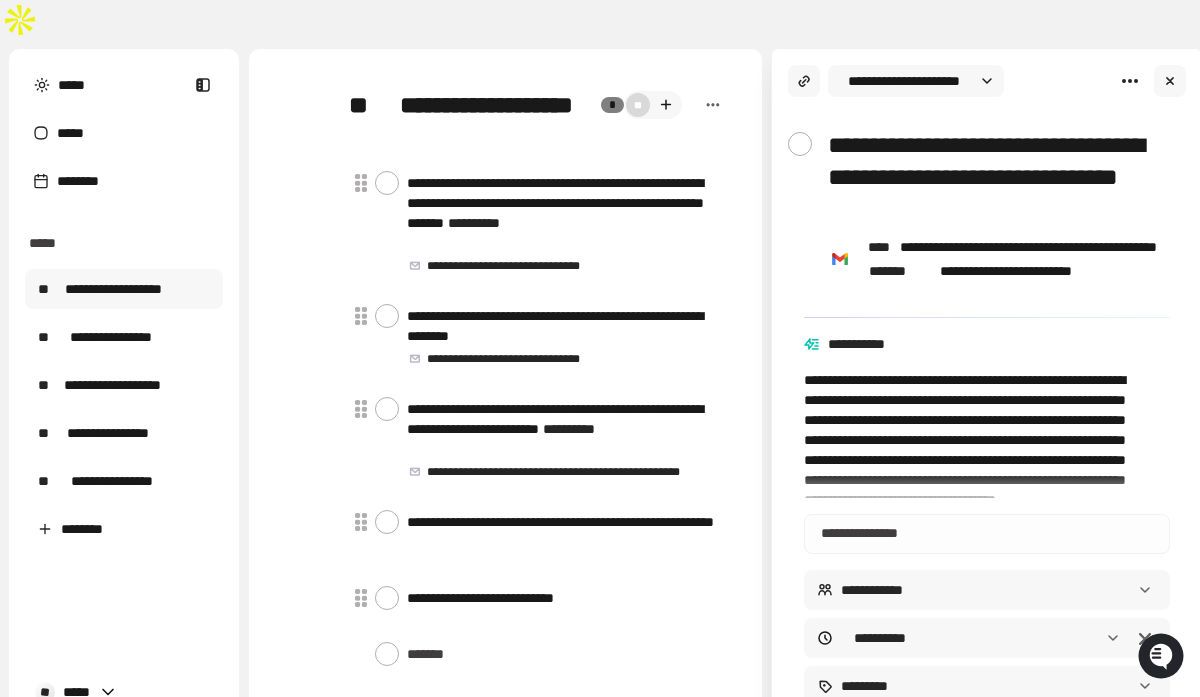 type on "*" 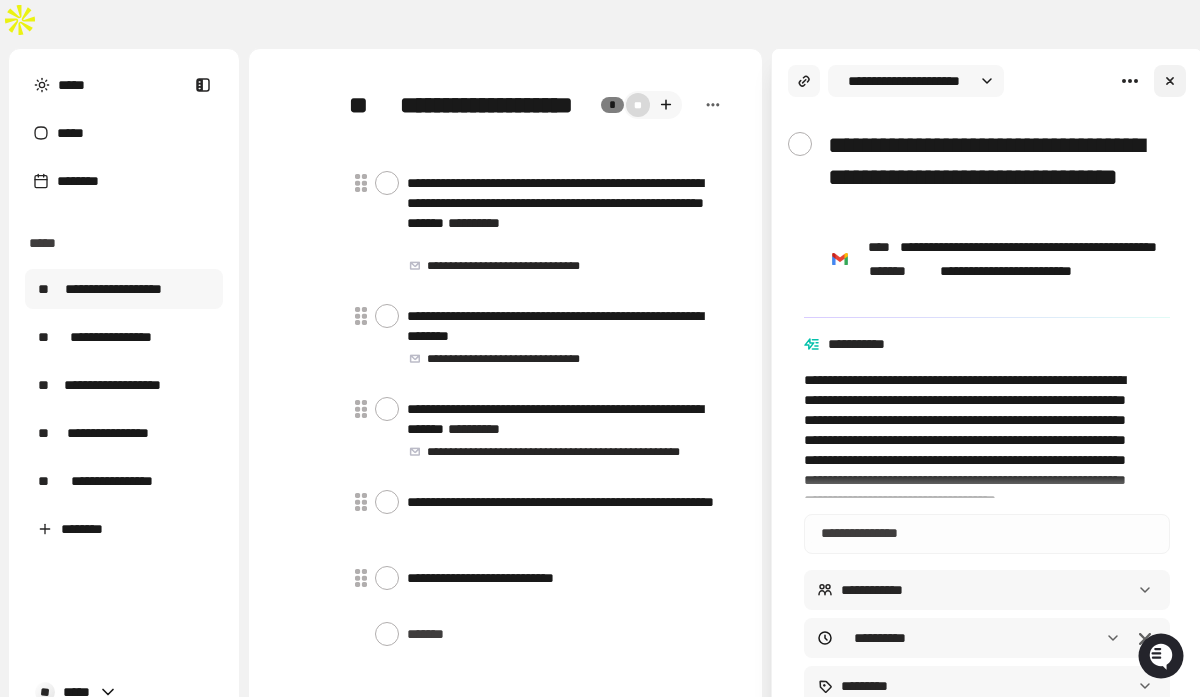 click at bounding box center (1170, 81) 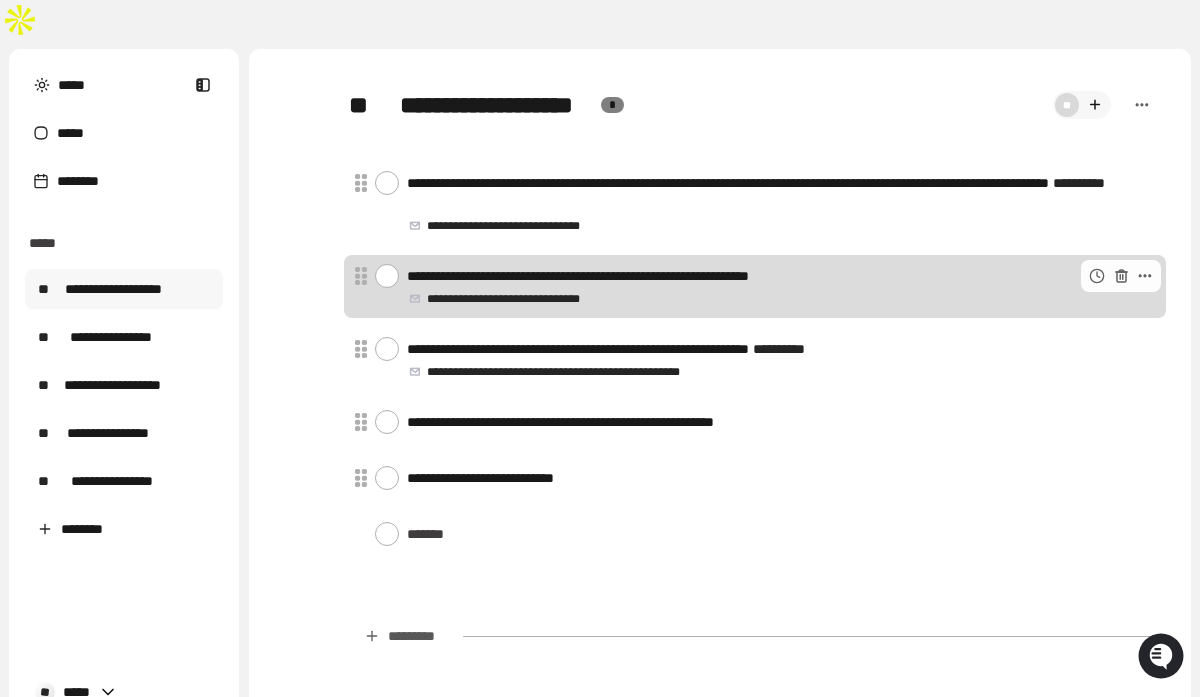 click on "**********" at bounding box center (778, 276) 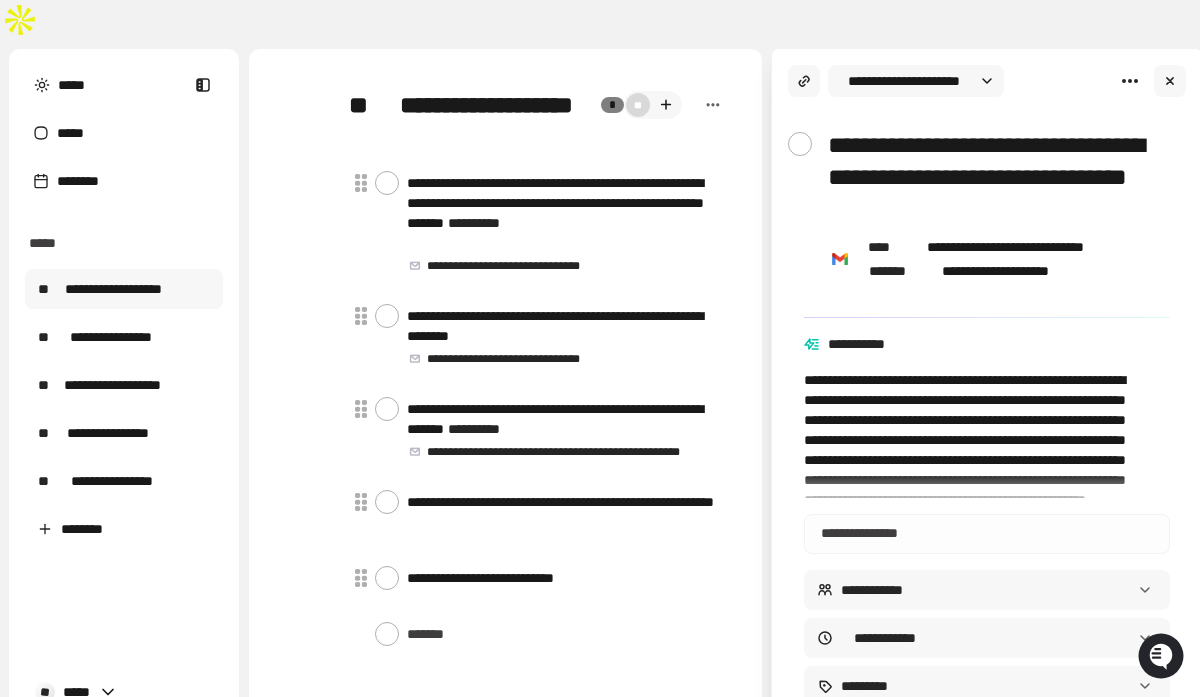 type on "*" 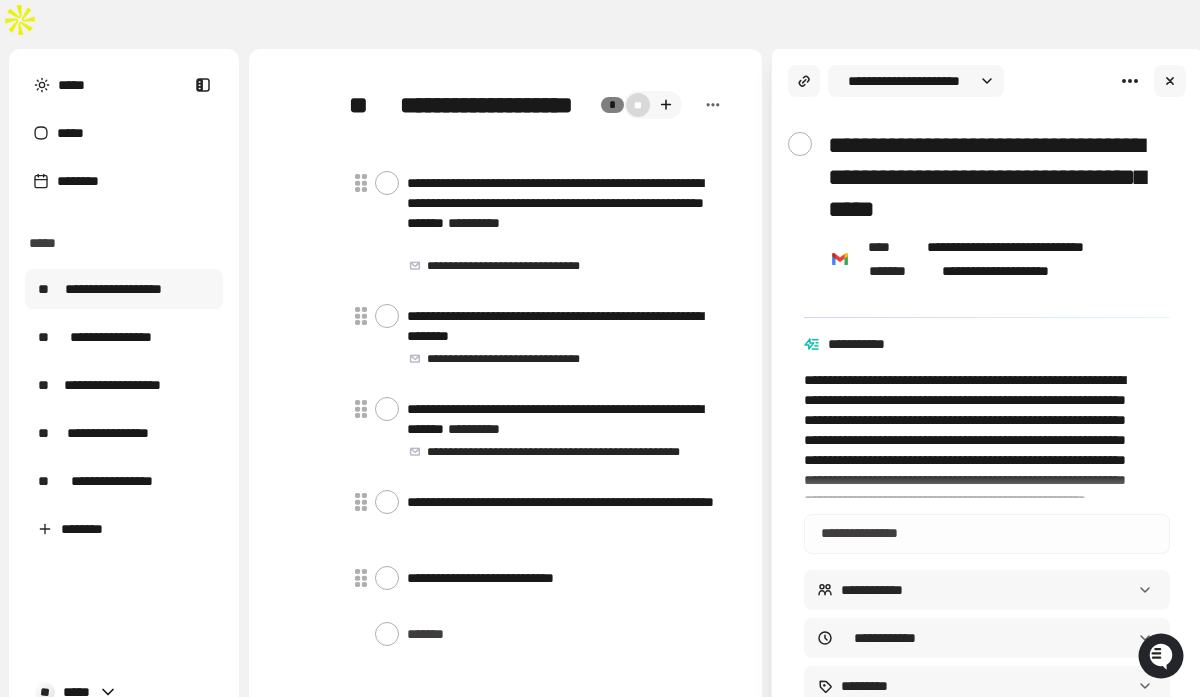type on "**********" 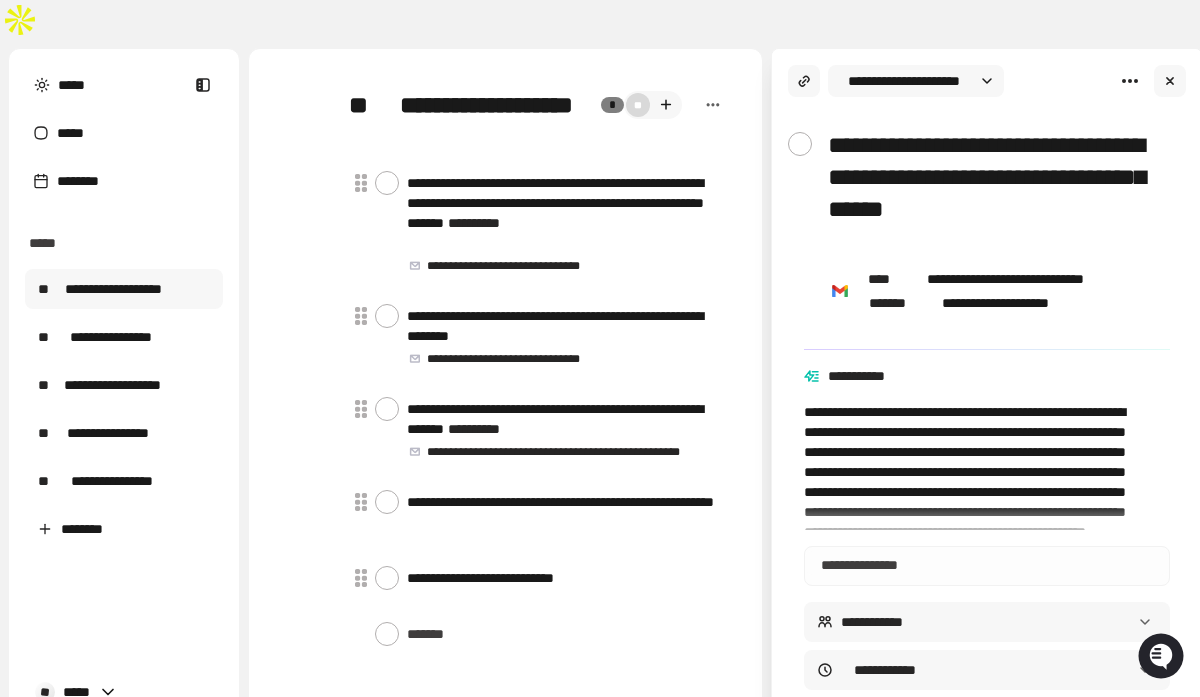 type on "*" 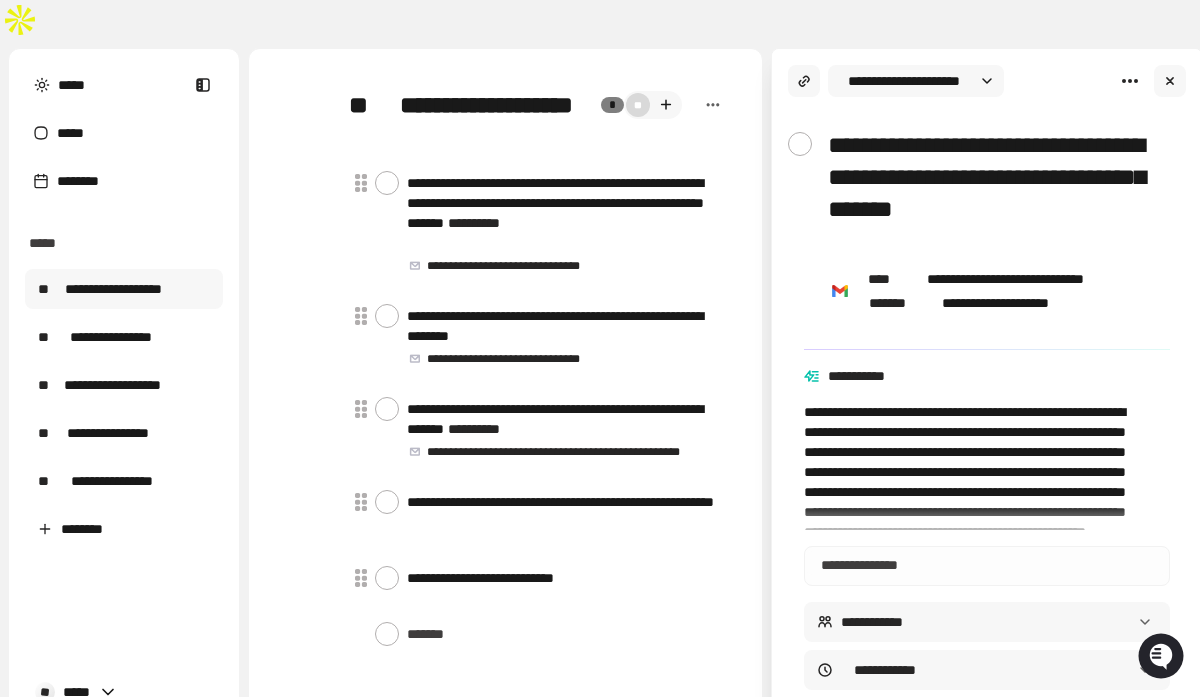 type on "**********" 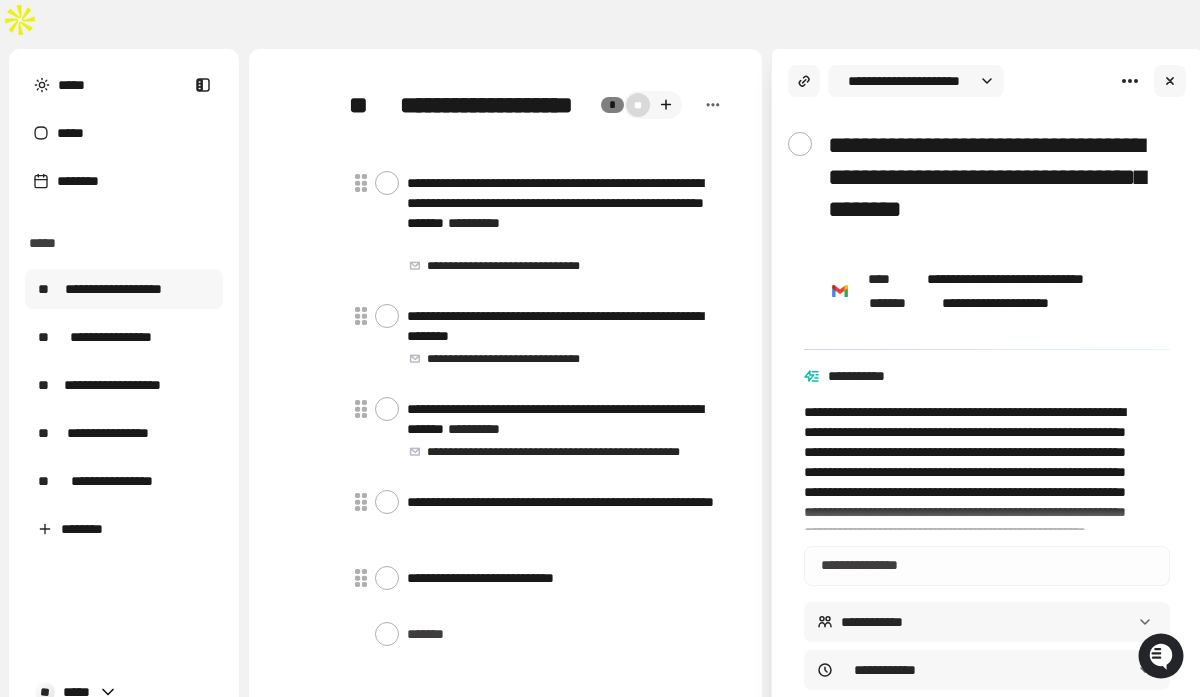 type on "*" 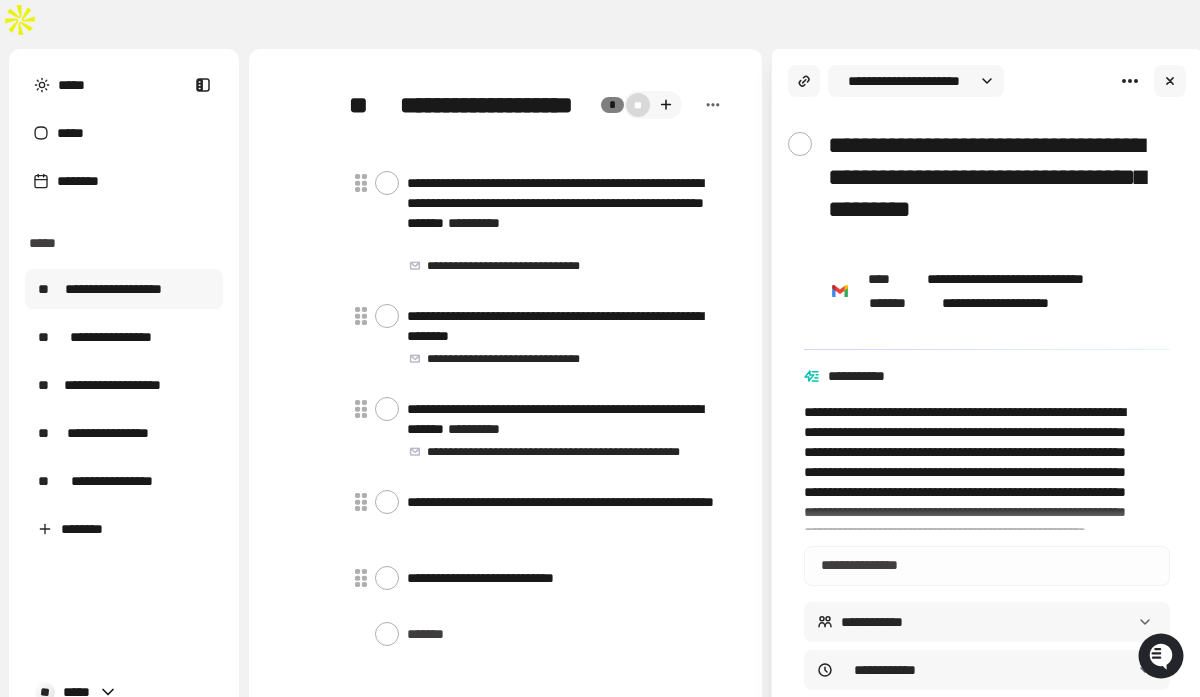 type on "*" 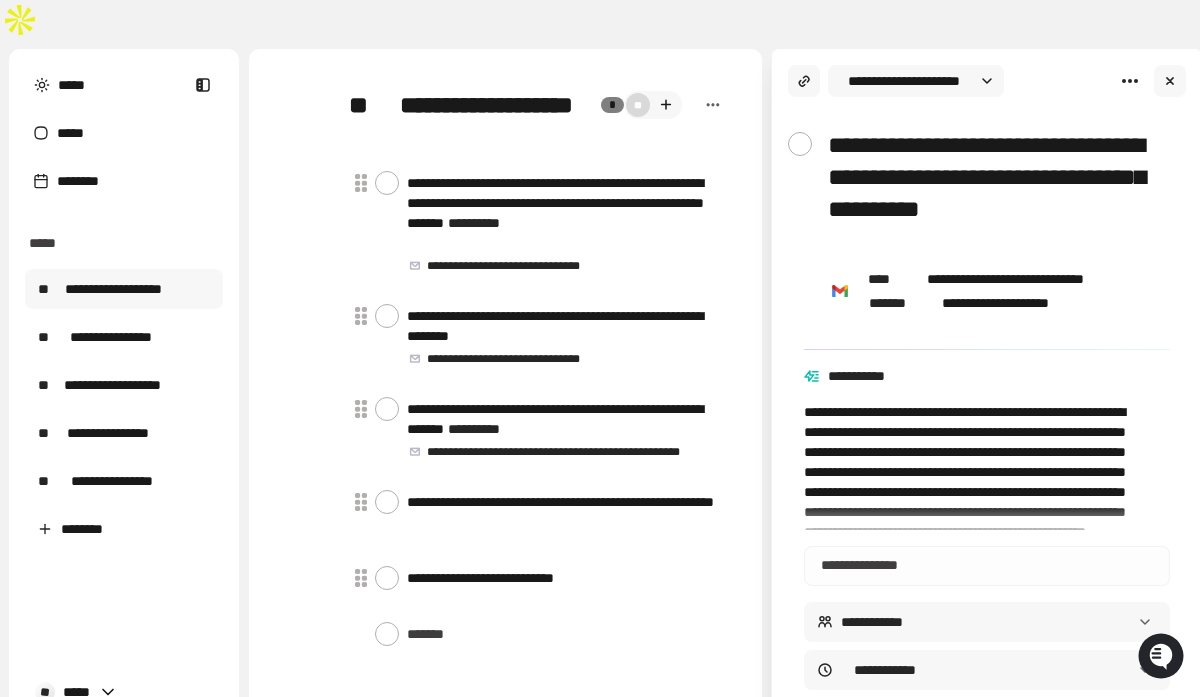 type on "**********" 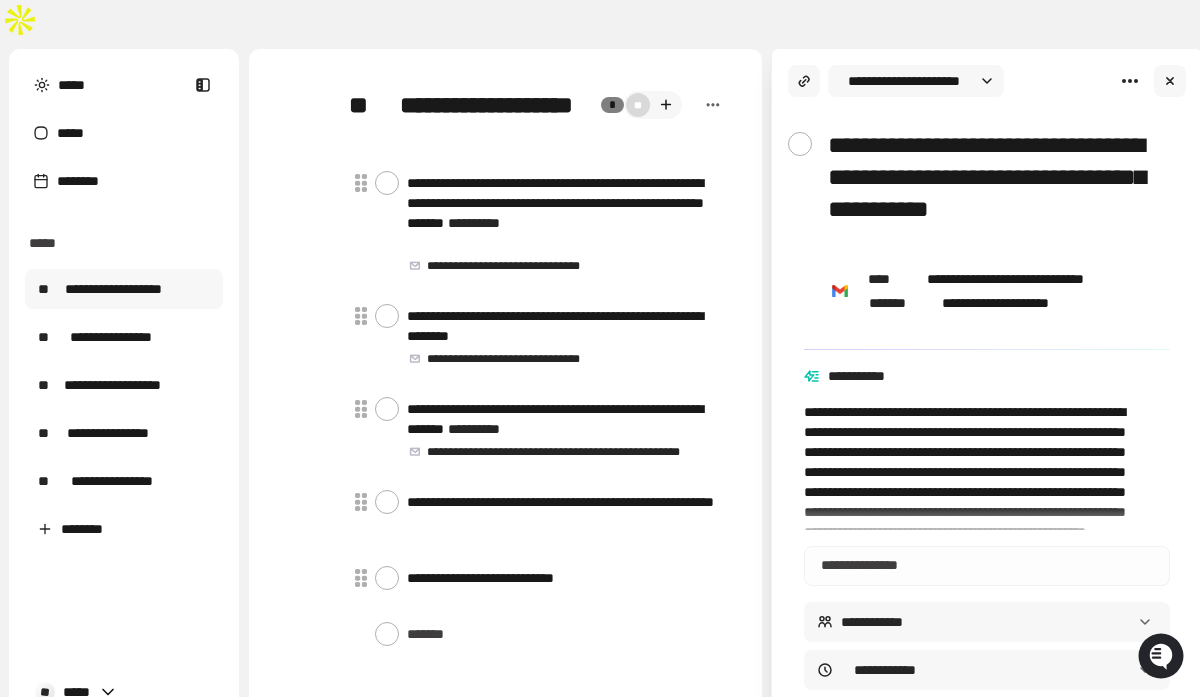 type on "*" 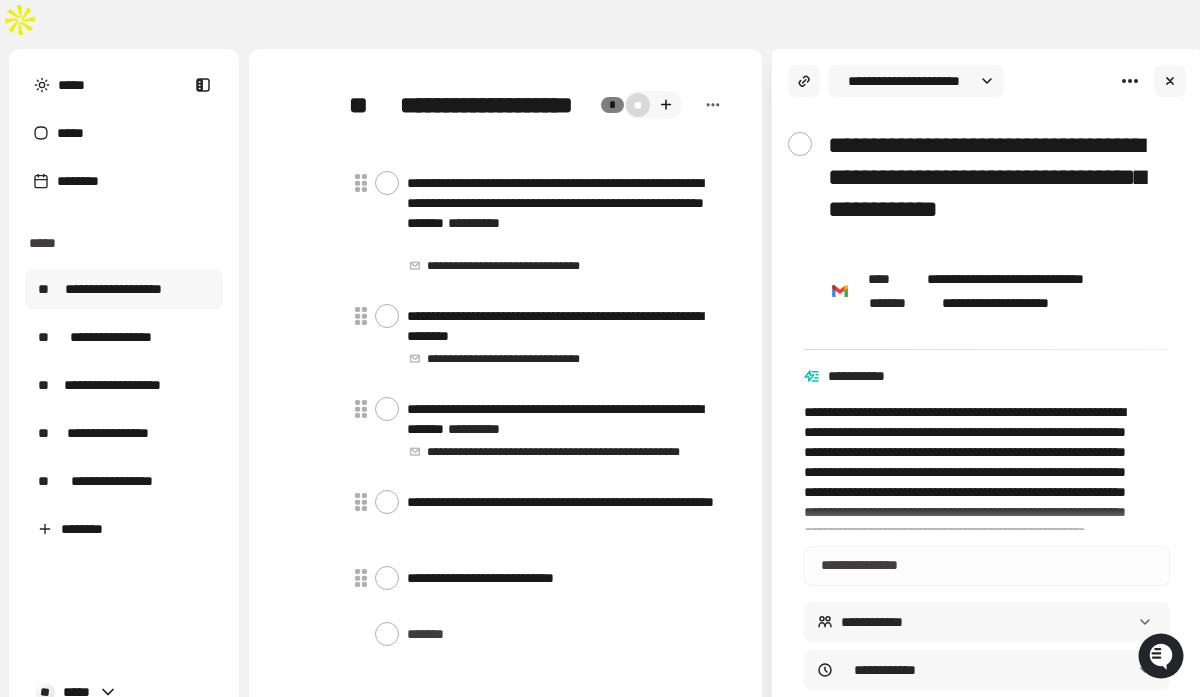 type on "*" 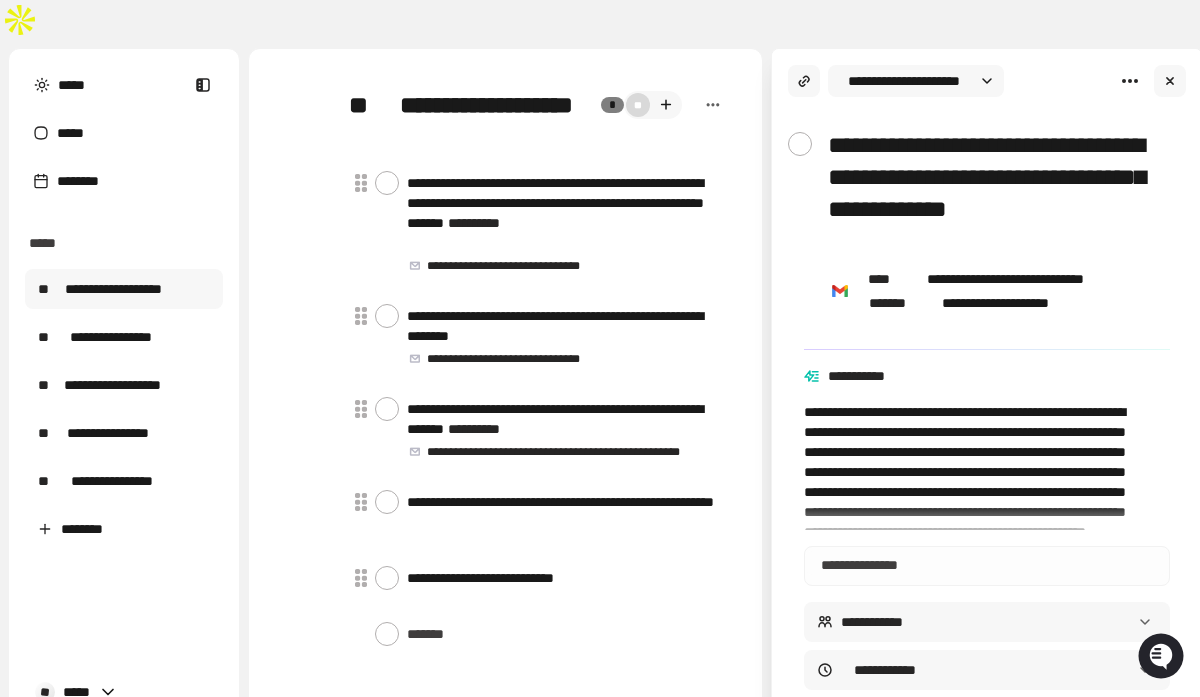 type on "*" 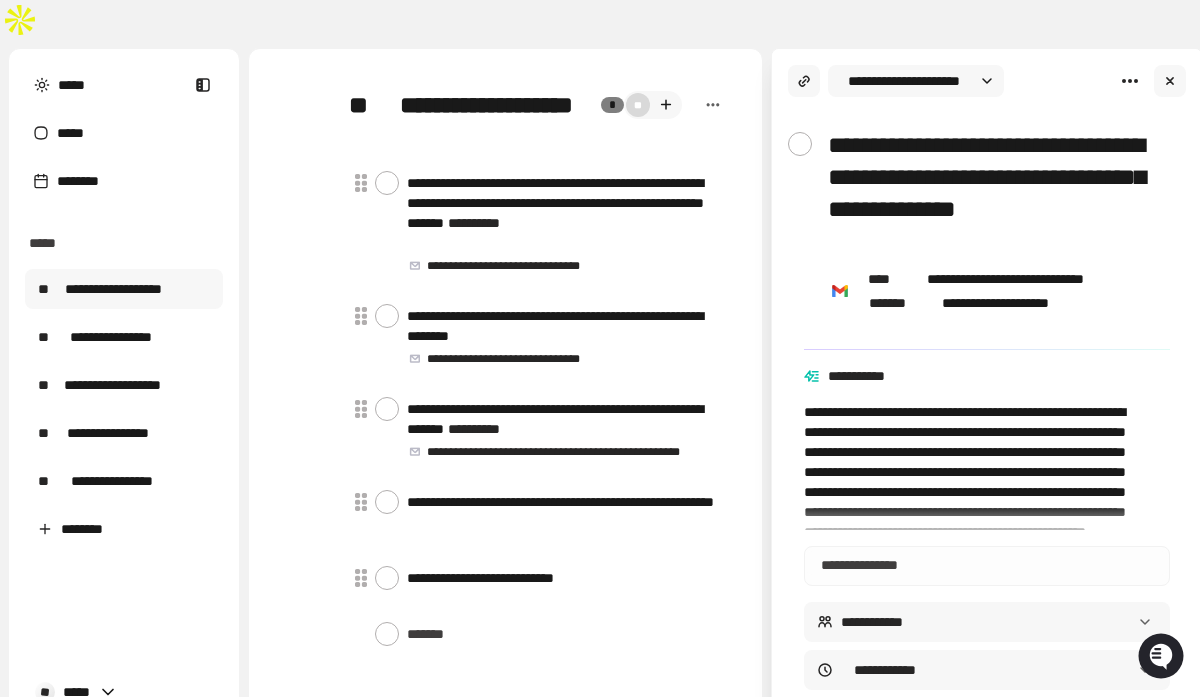 type on "*" 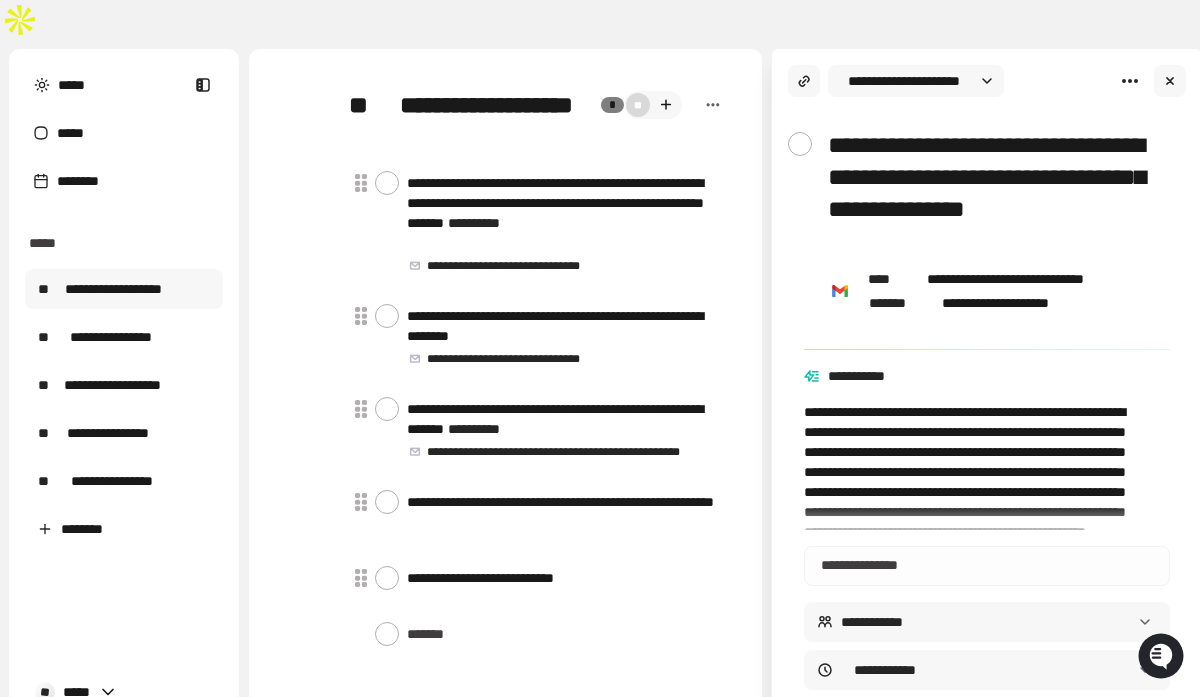 type on "*" 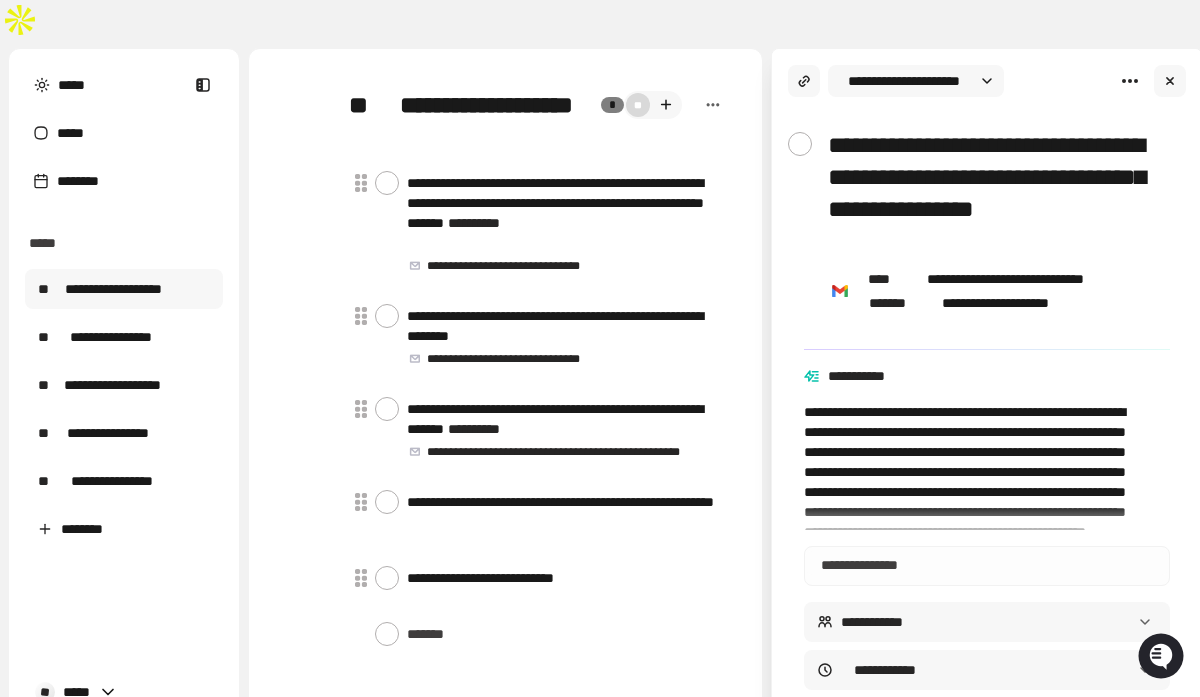 type on "*" 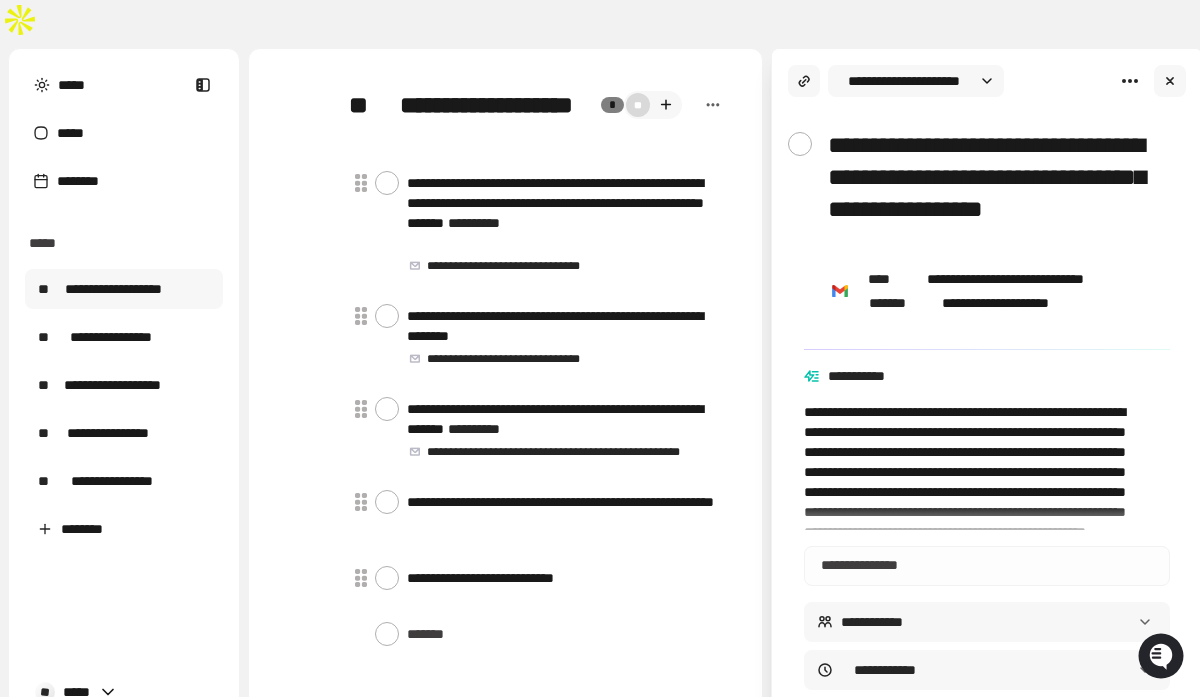 type on "*" 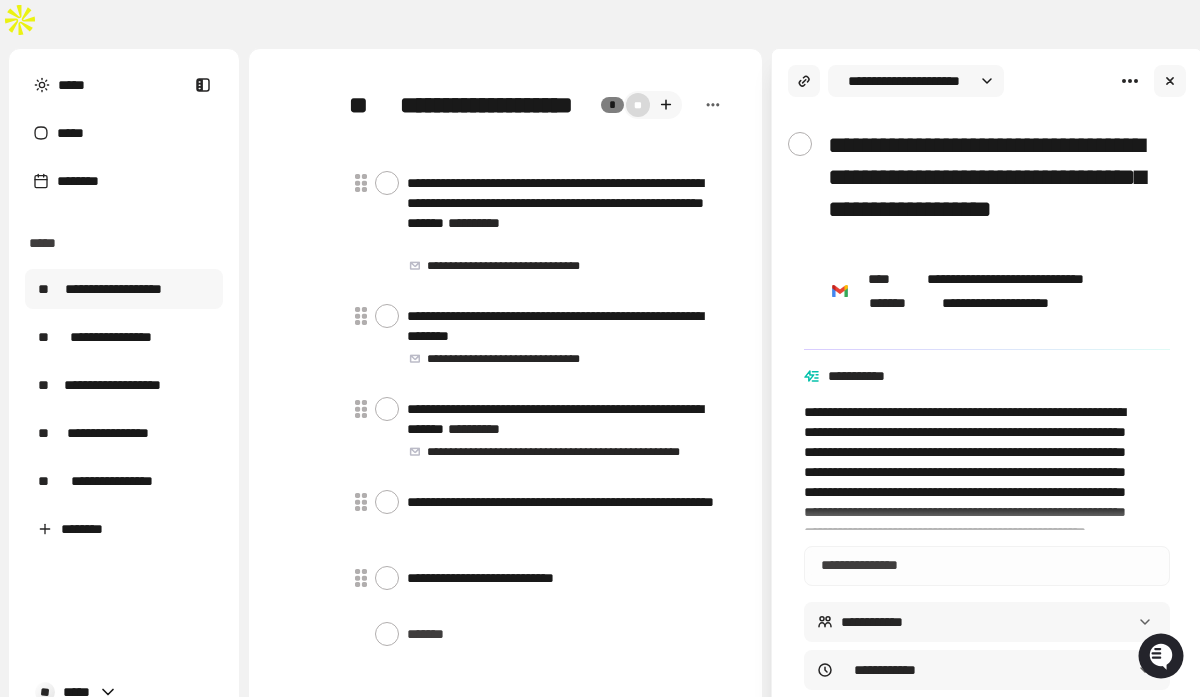 type on "*" 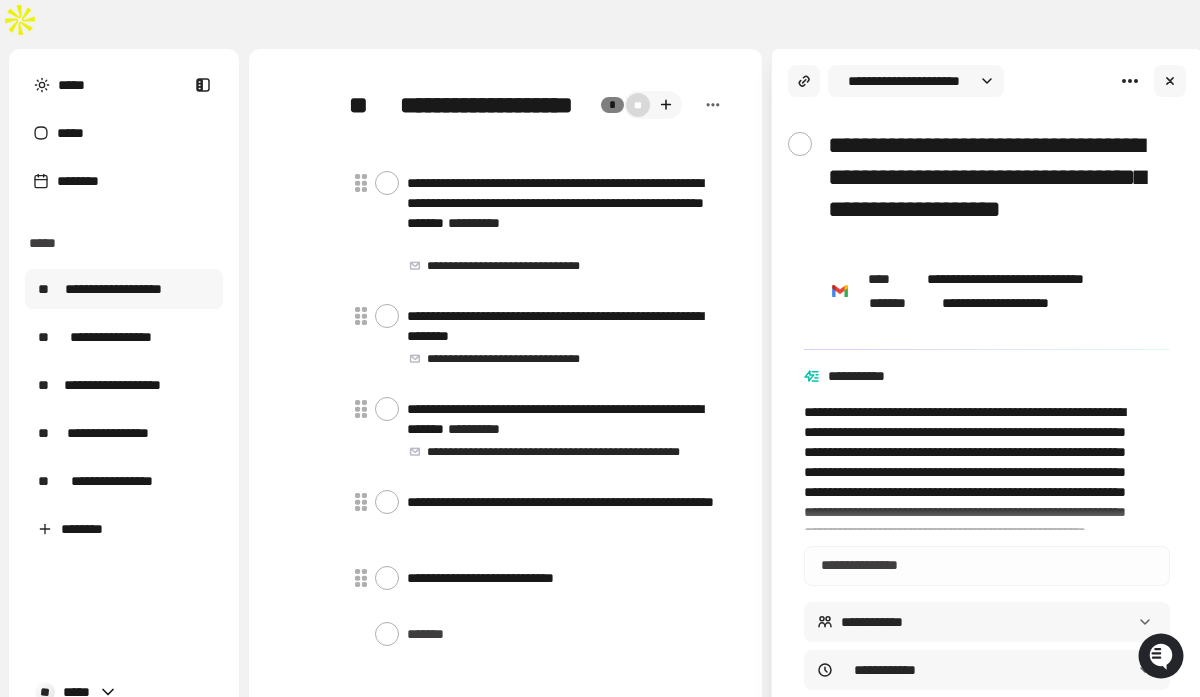 type on "*" 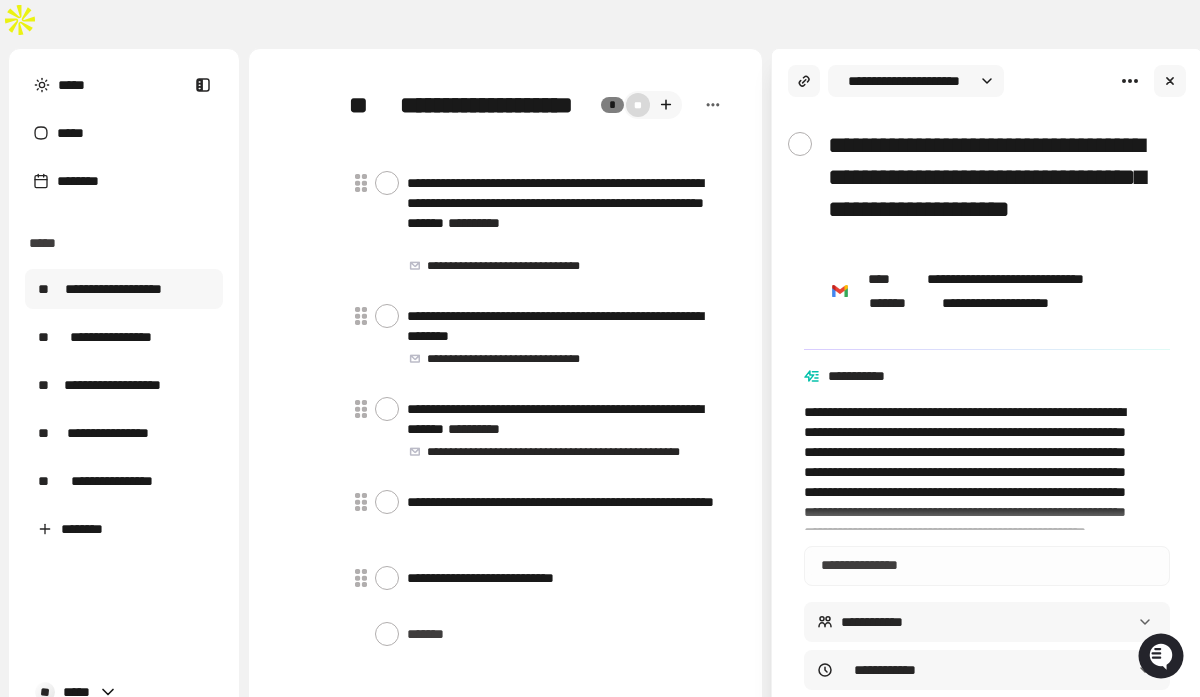 type on "*" 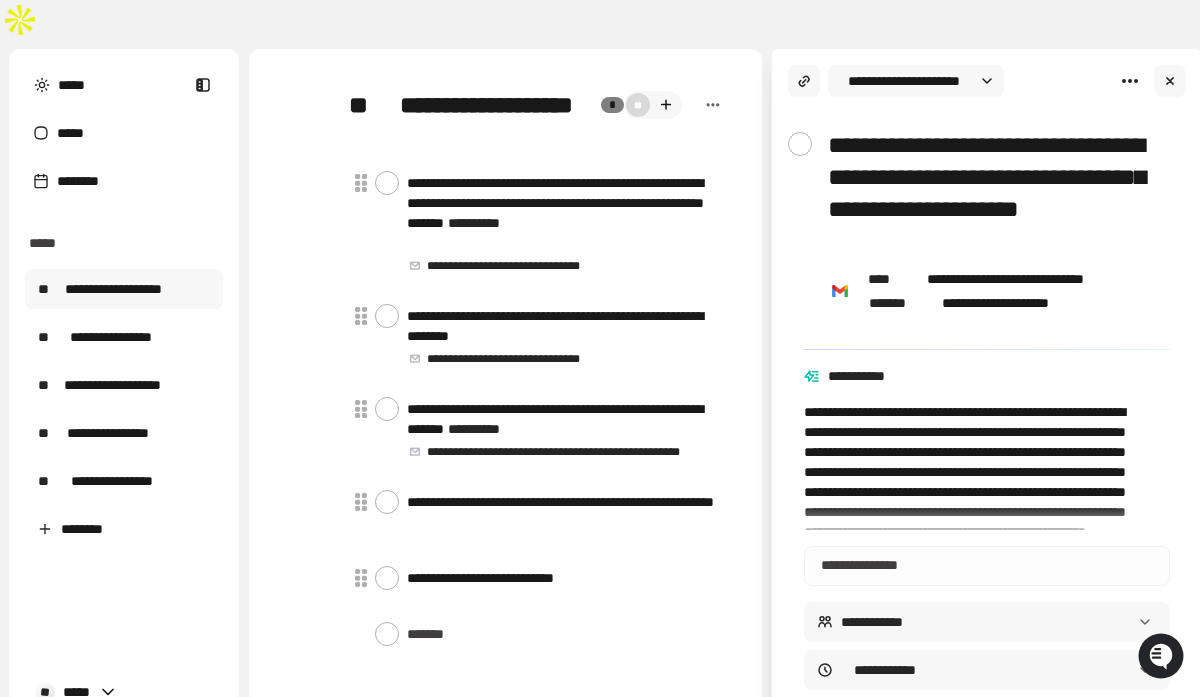 type on "*" 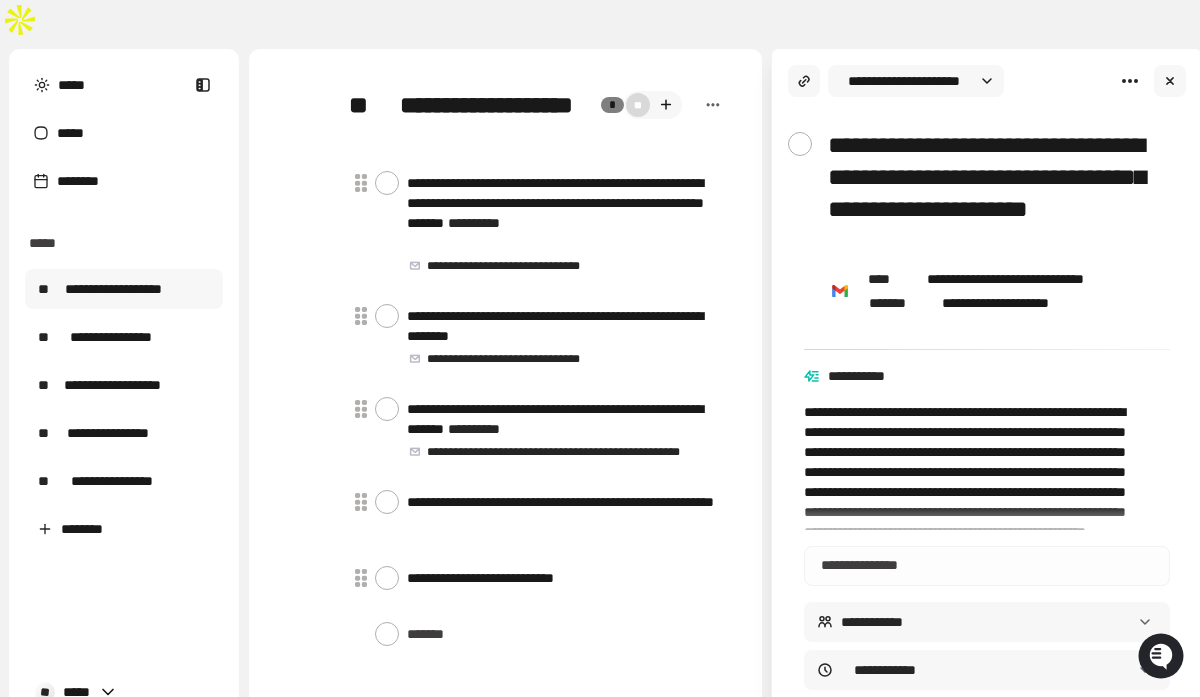 type on "*" 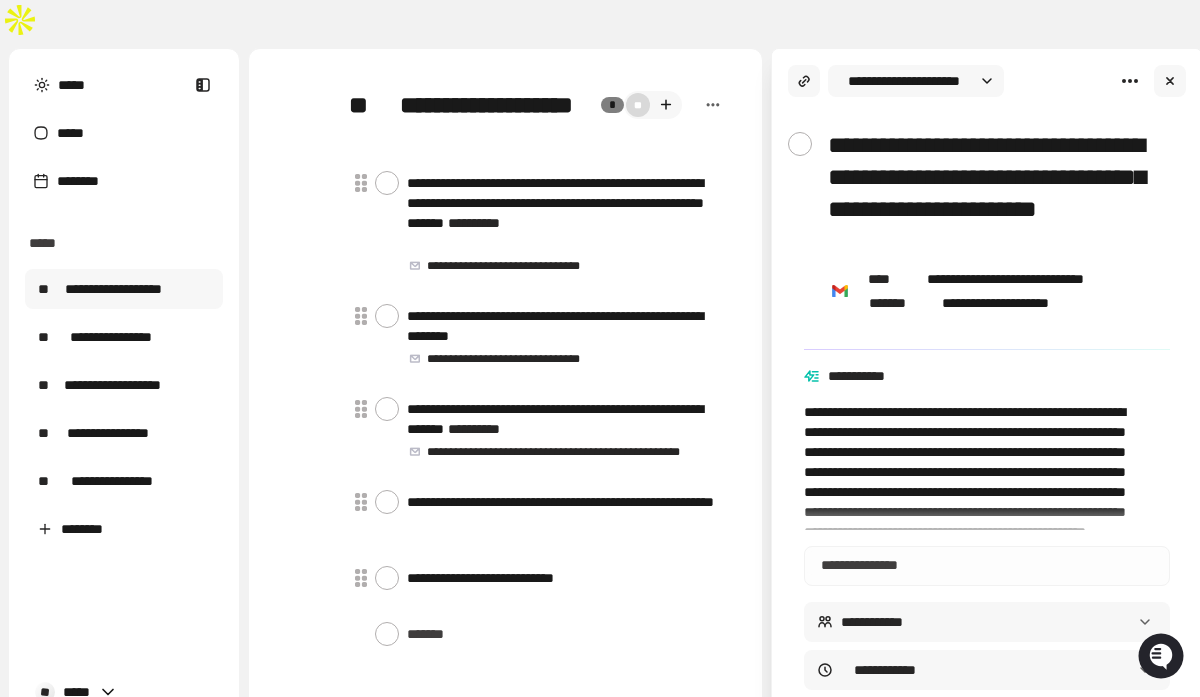 type on "*" 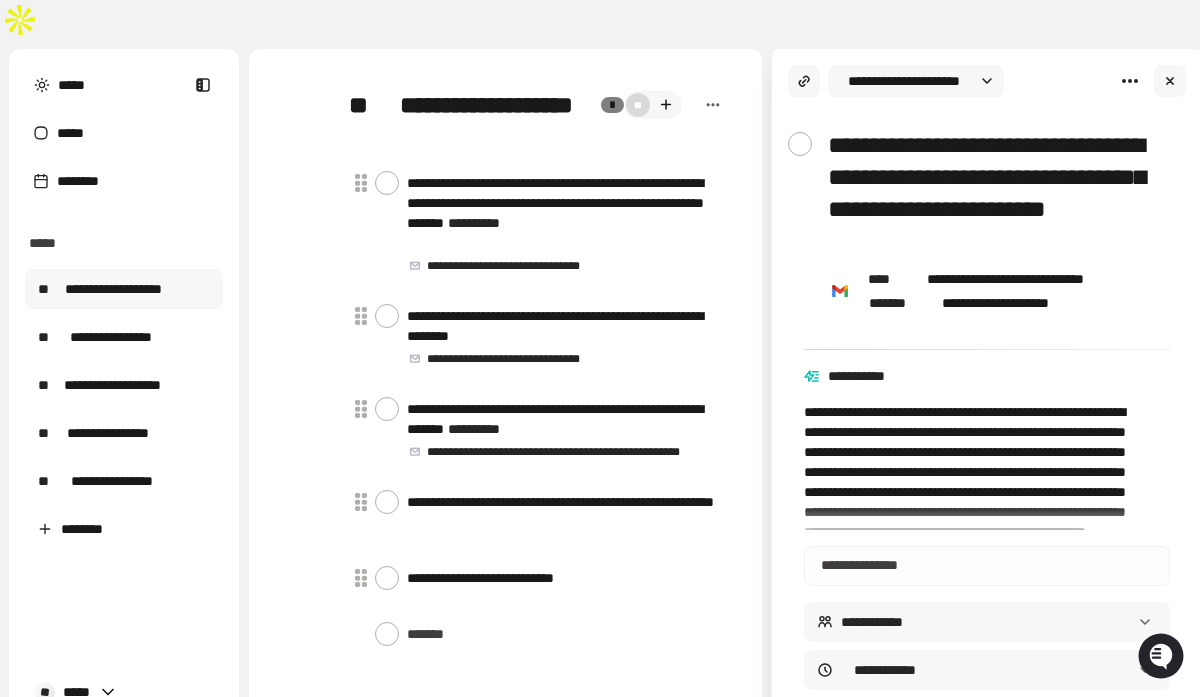 type on "*" 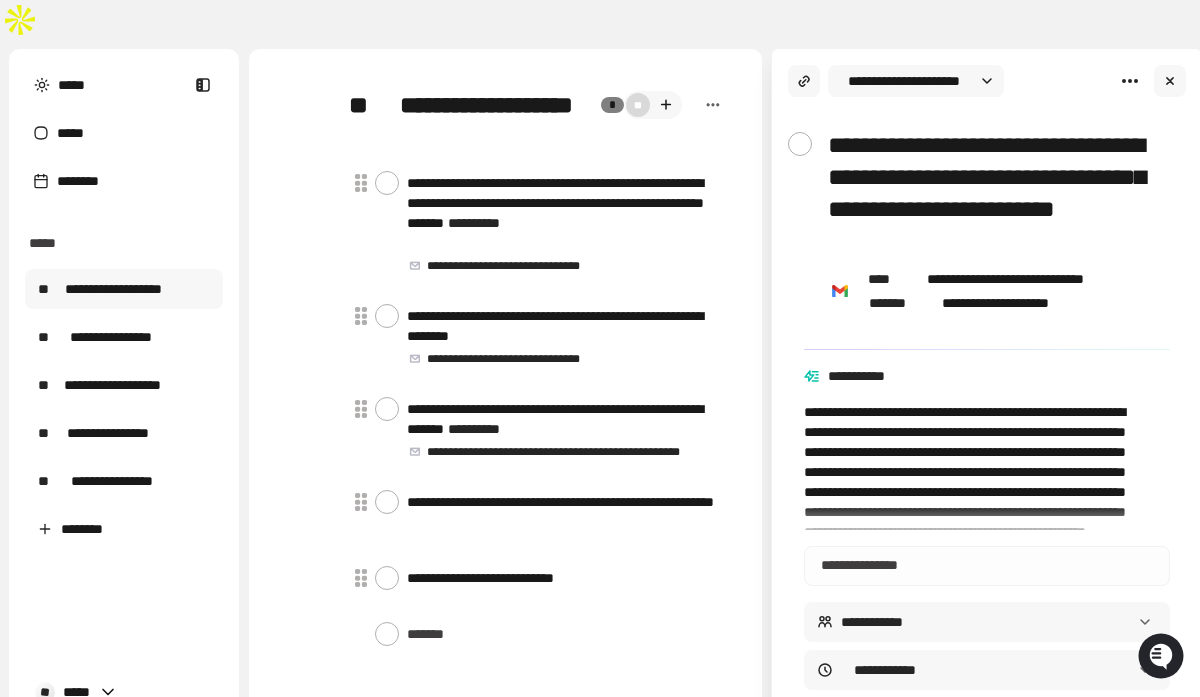 type on "*" 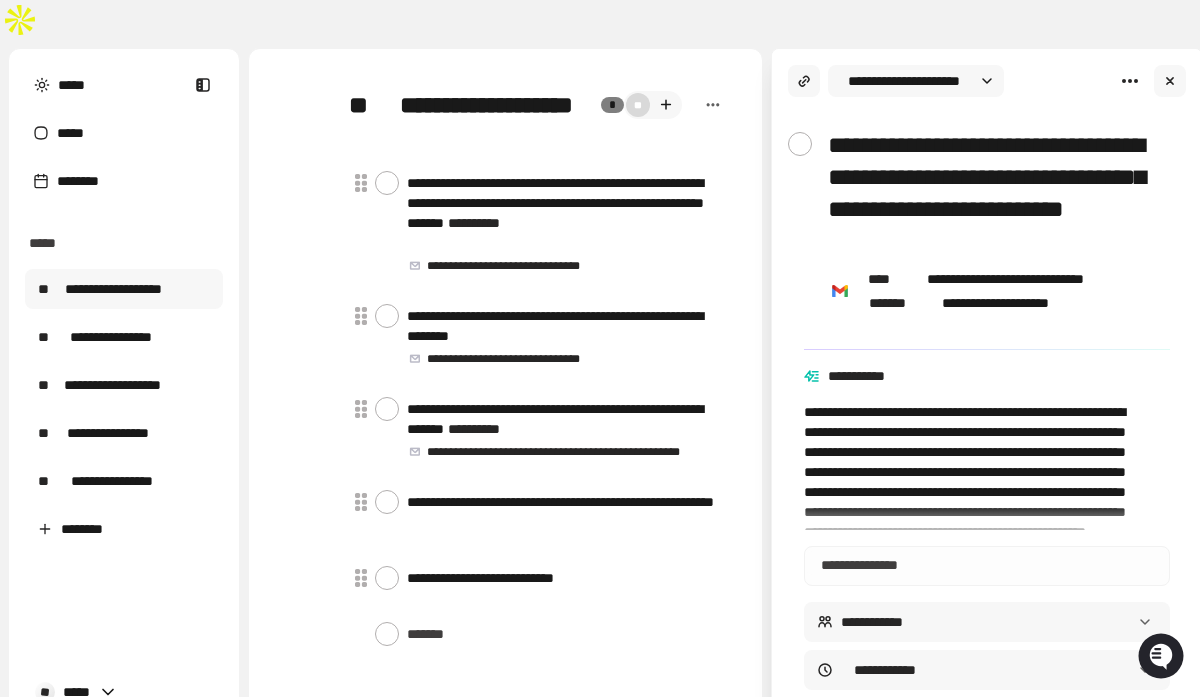 type on "*" 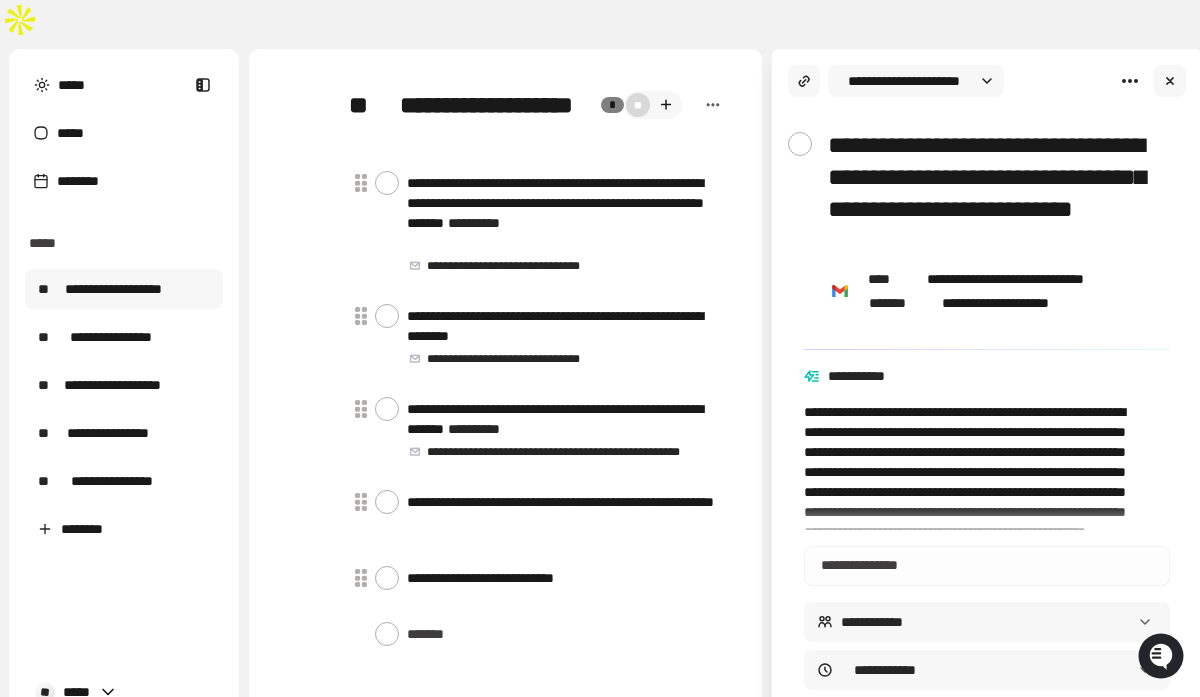 type on "*" 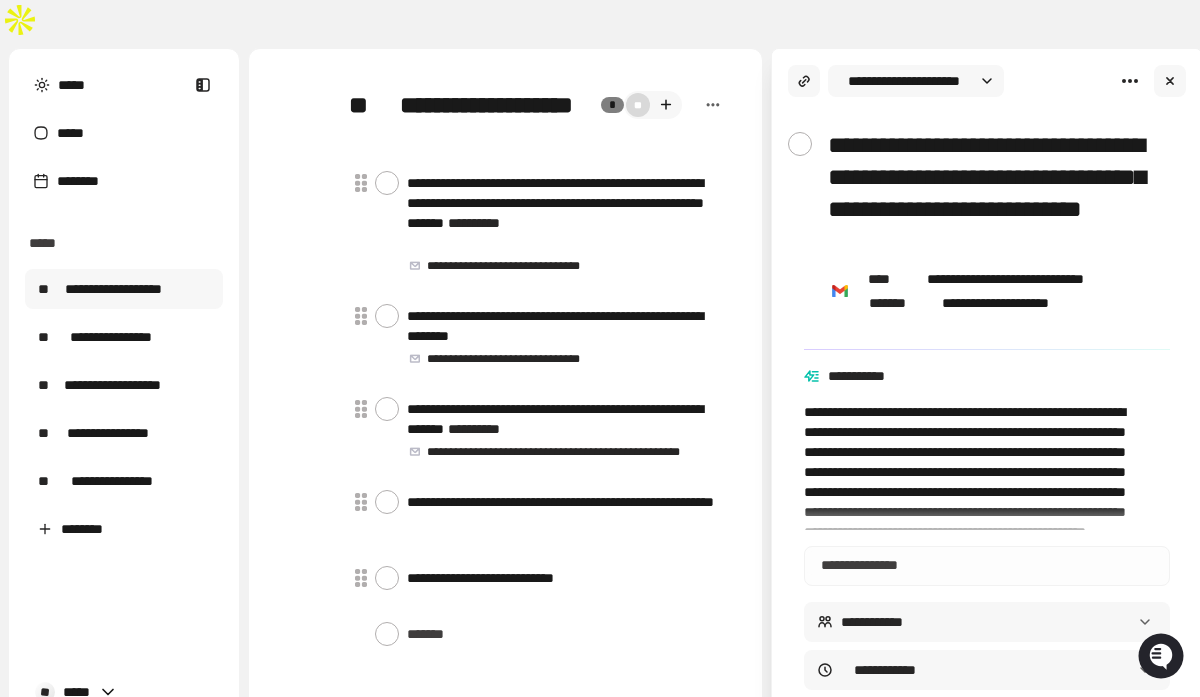 type on "*" 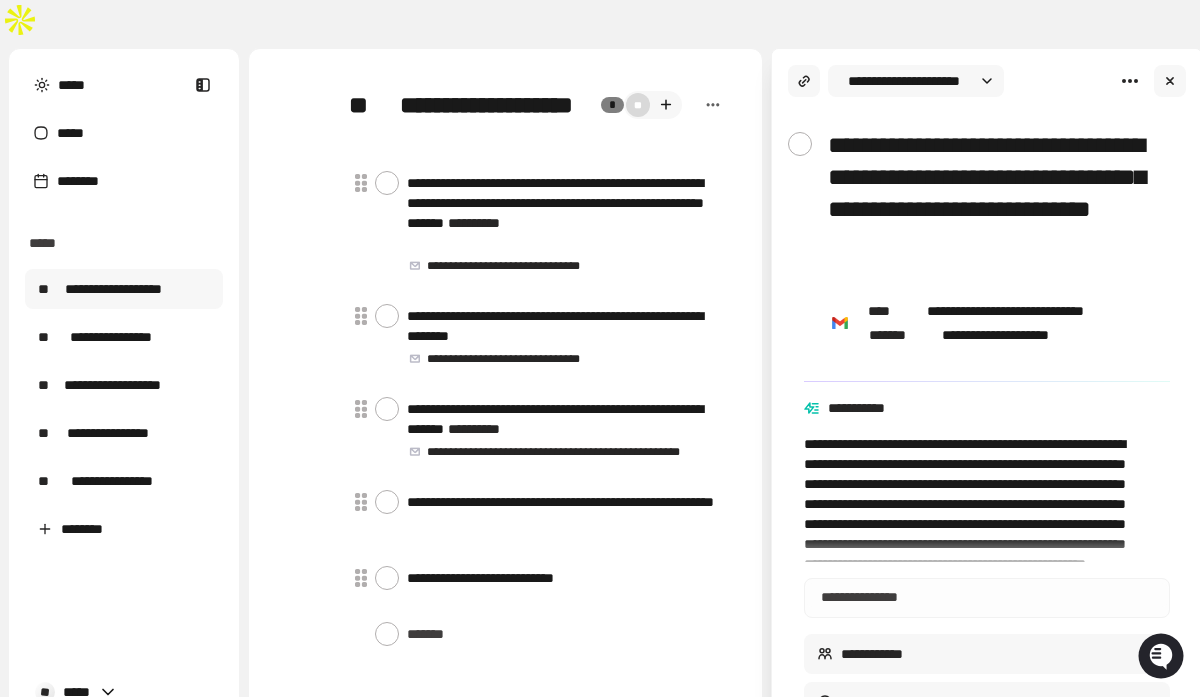 type on "*" 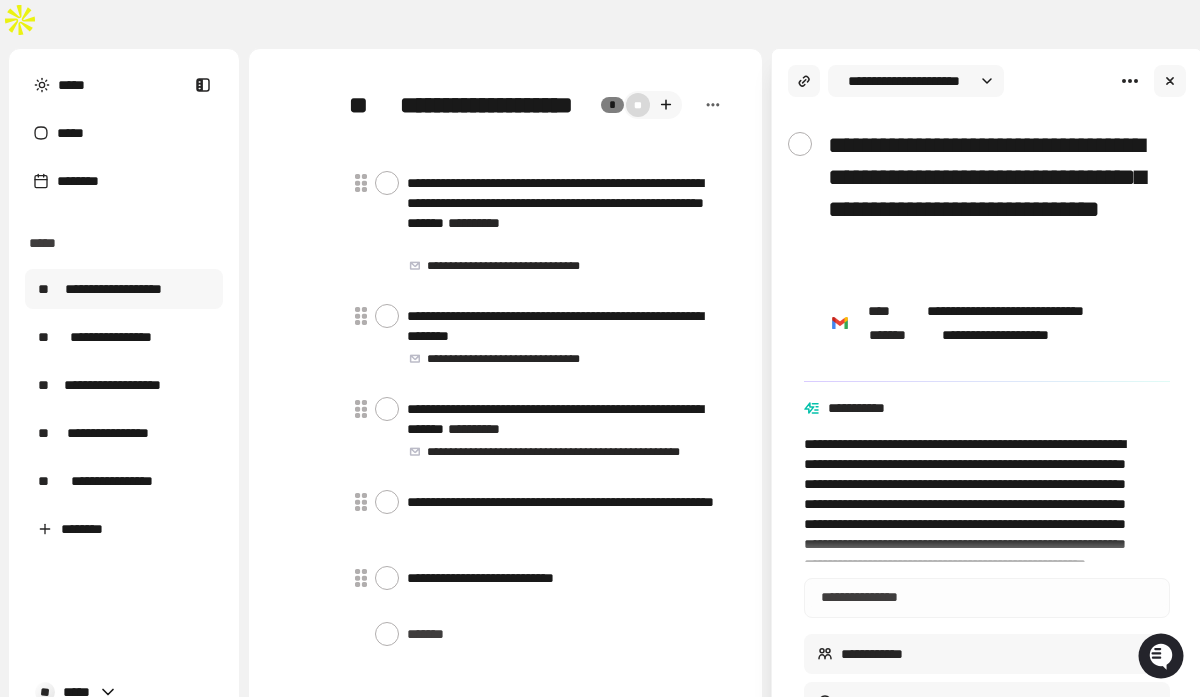type on "*" 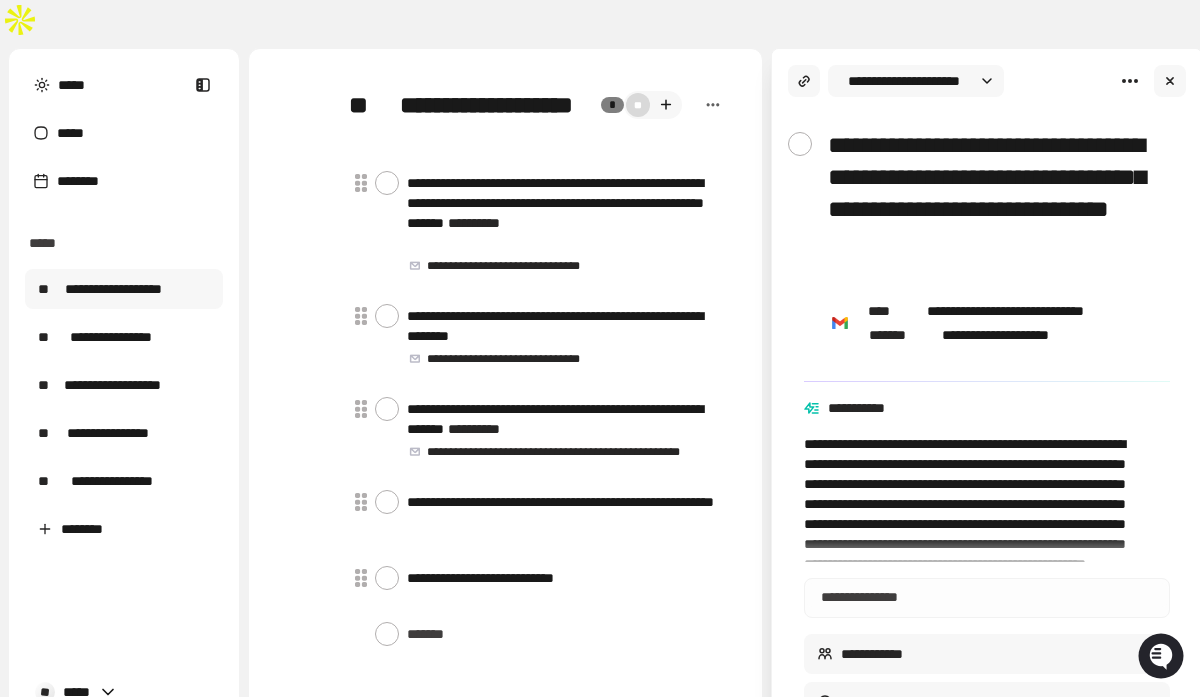 type on "*" 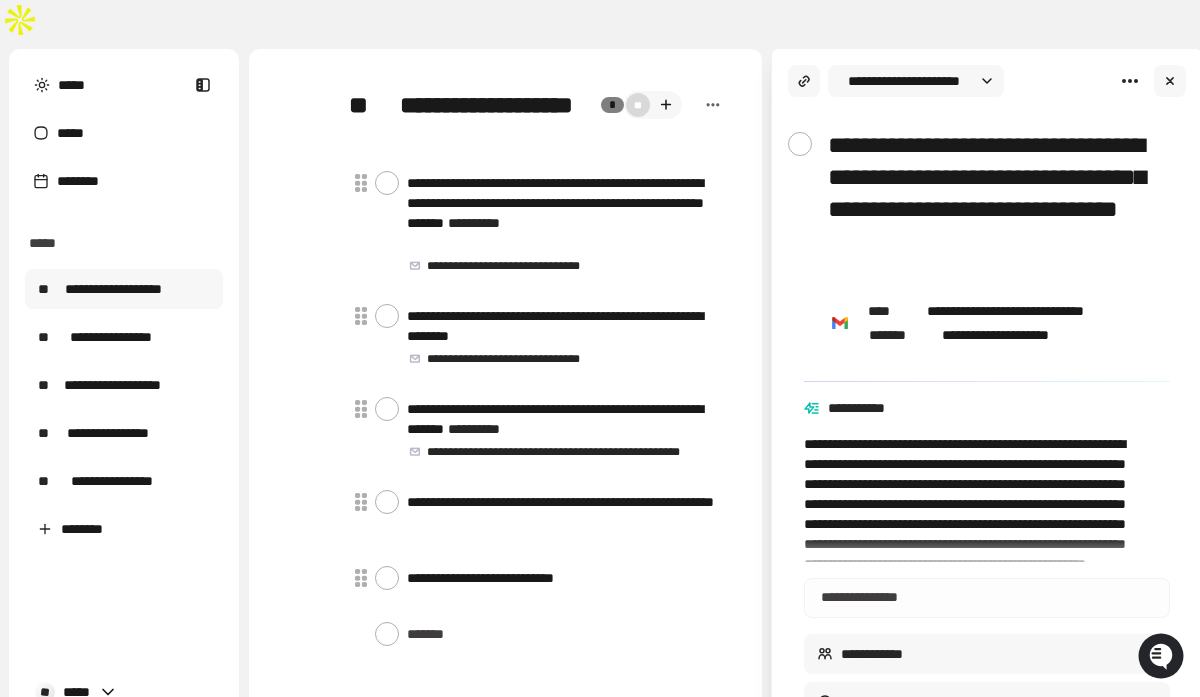 type on "*" 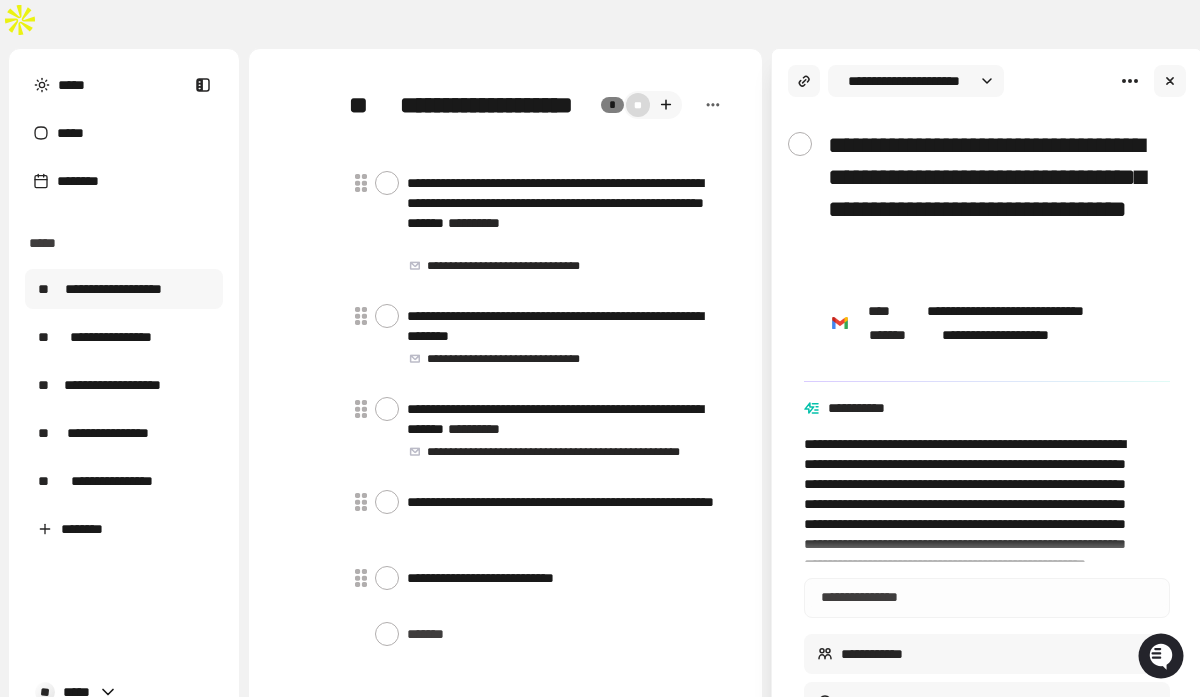type on "*" 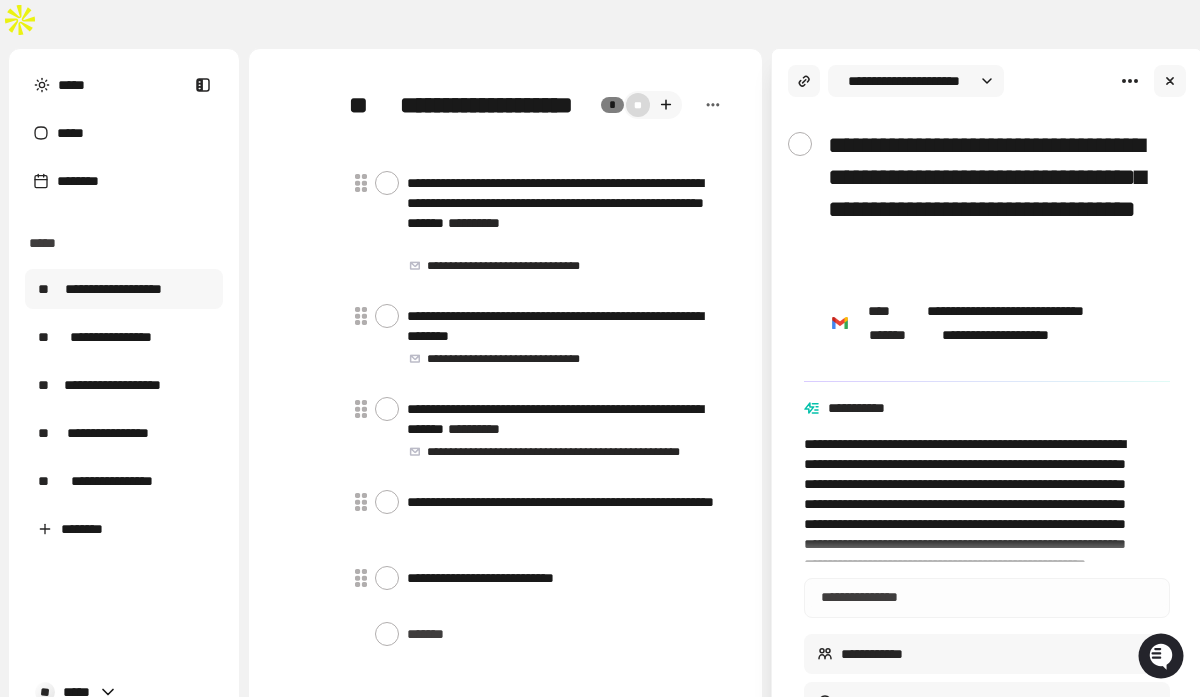 type on "*" 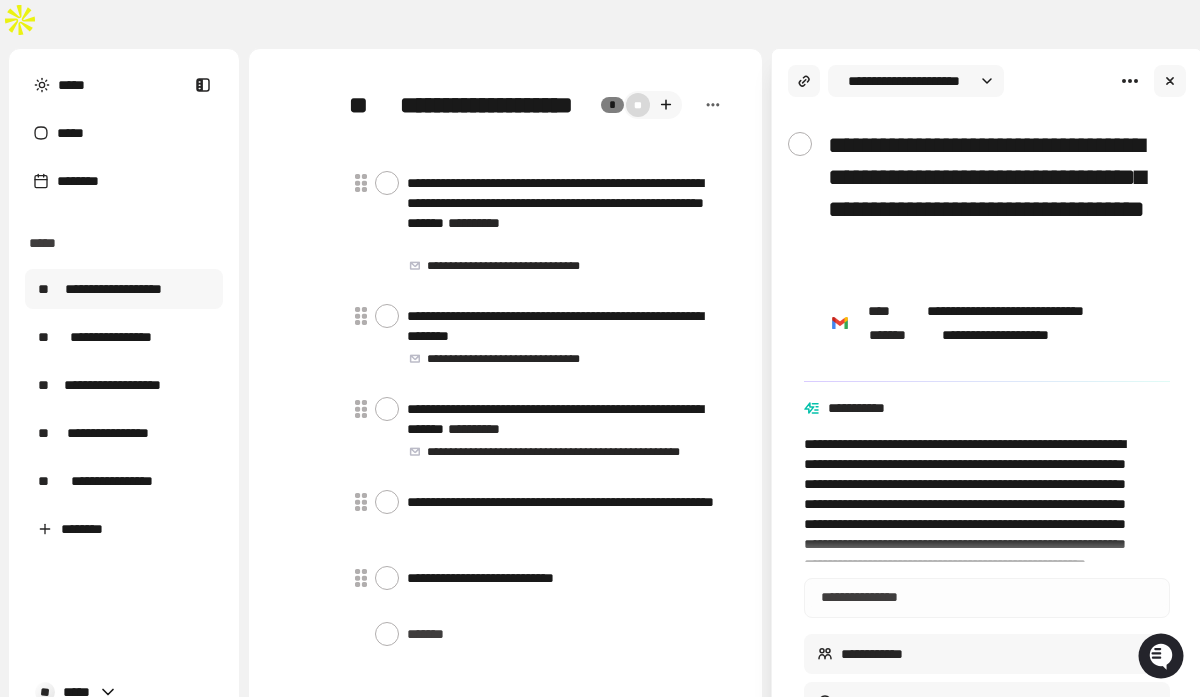 type on "**********" 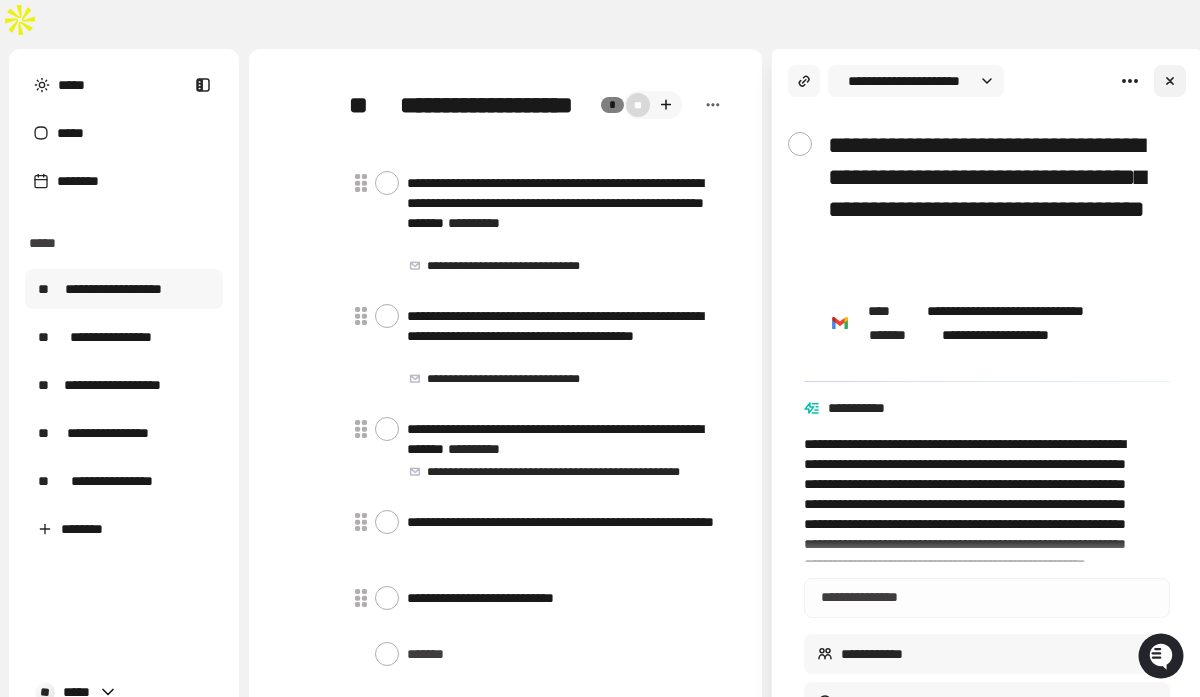 click at bounding box center [1170, 81] 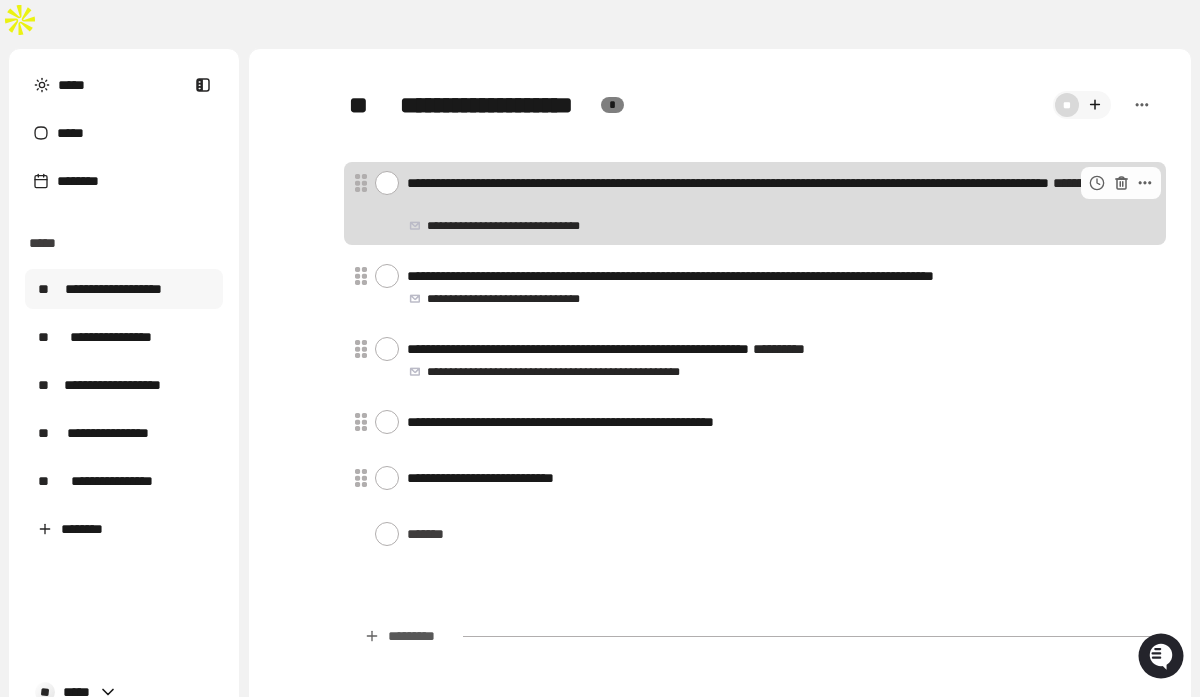 click at bounding box center (387, 183) 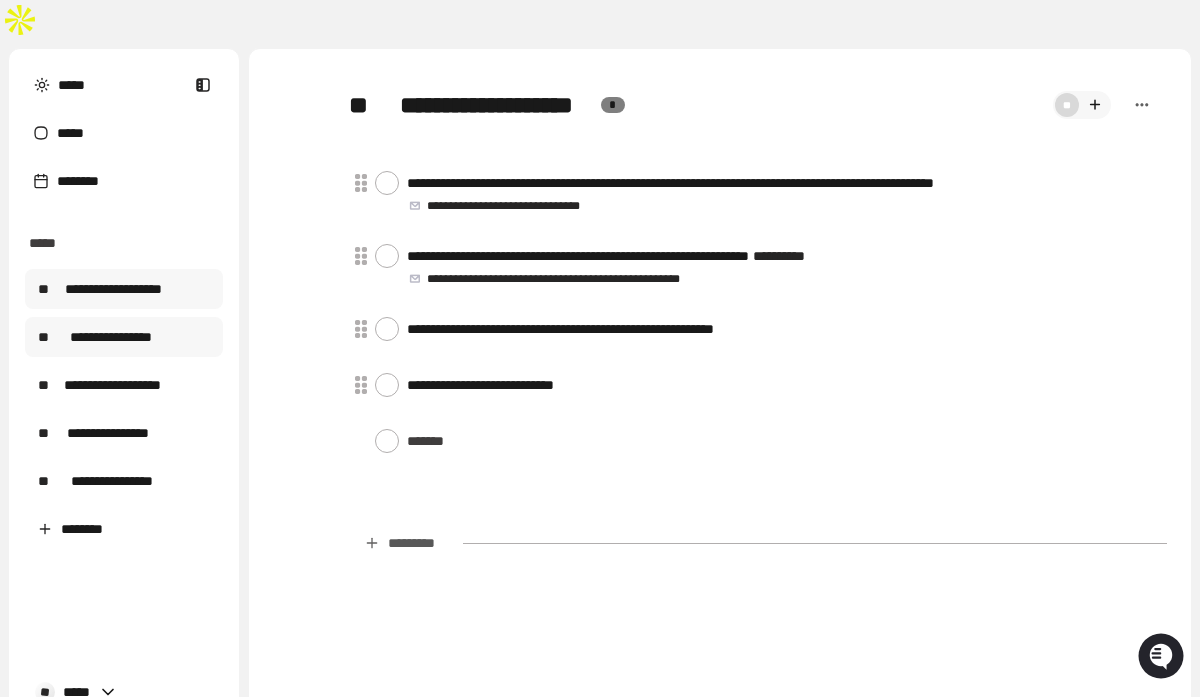 click on "**********" at bounding box center (124, 337) 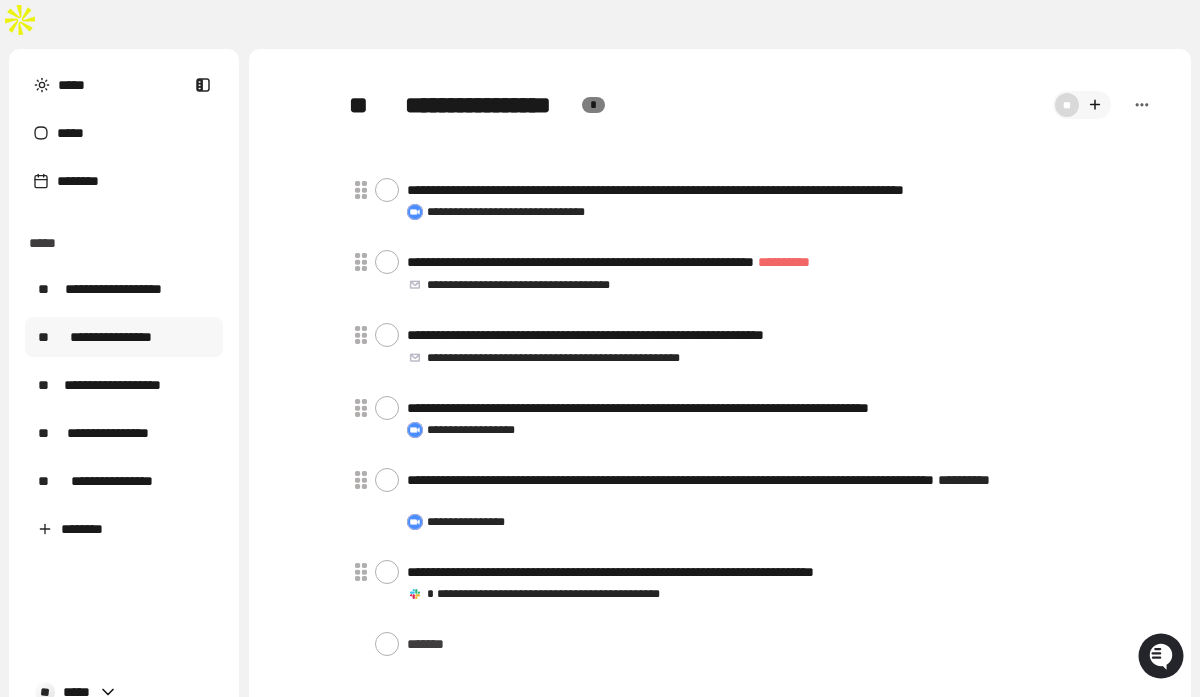 scroll, scrollTop: 124, scrollLeft: 0, axis: vertical 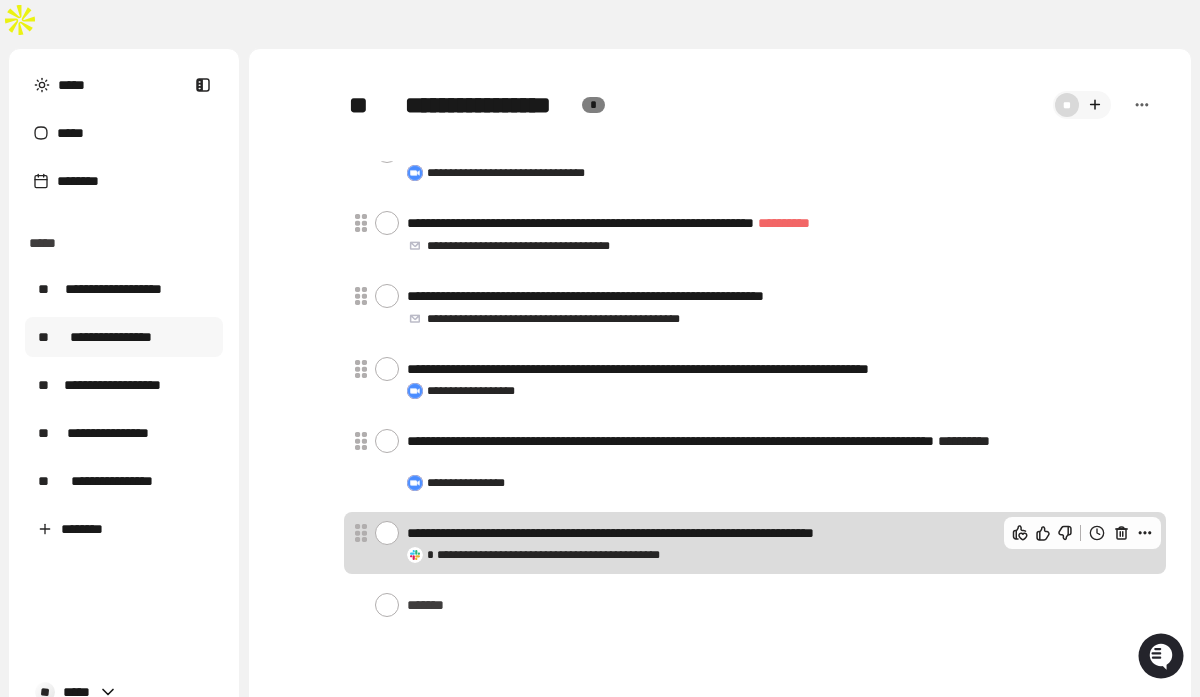 click at bounding box center (1083, 533) 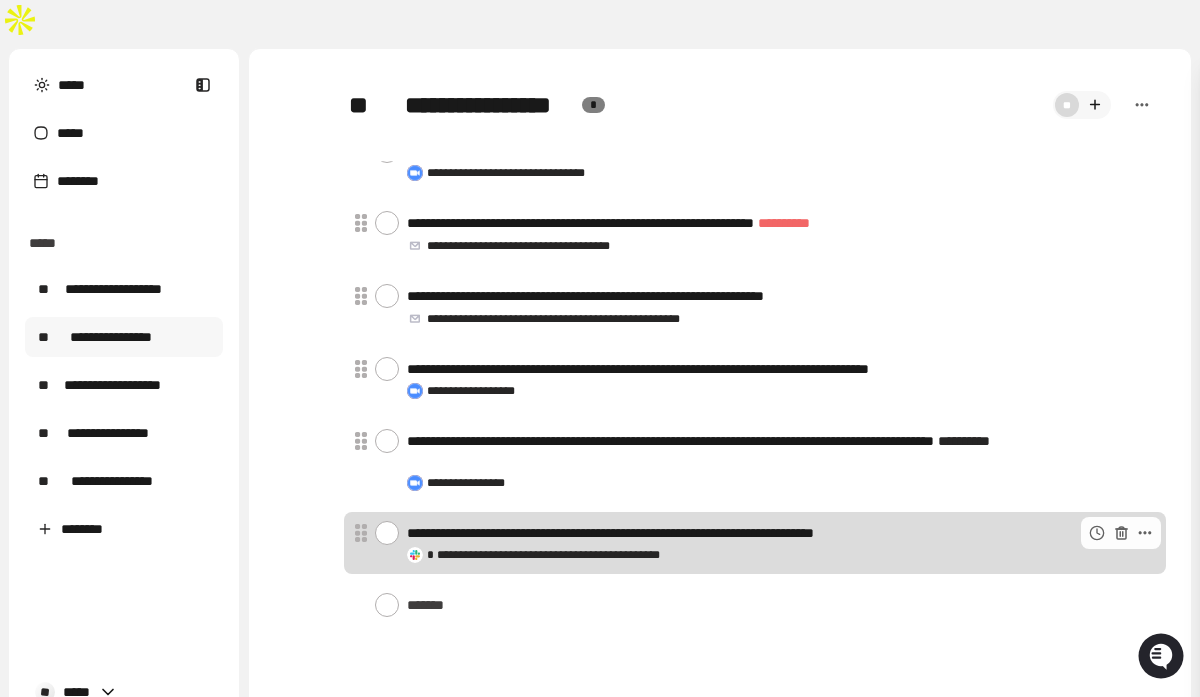 scroll, scrollTop: 164, scrollLeft: 0, axis: vertical 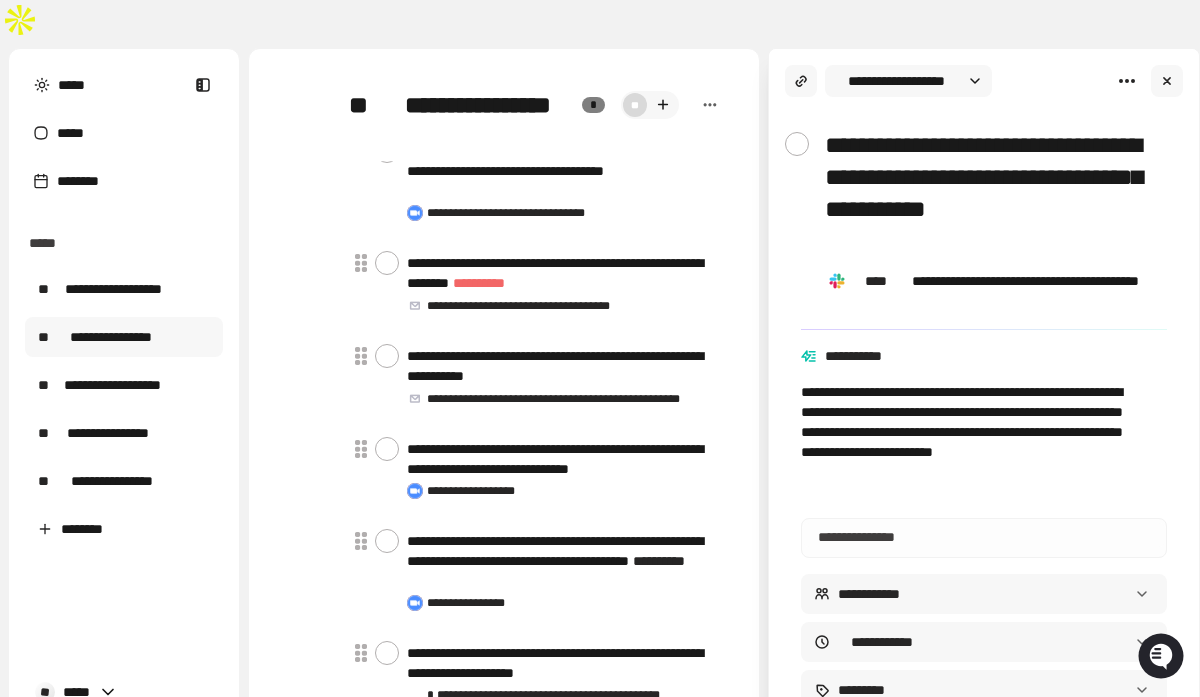 click on "**********" at bounding box center [992, 193] 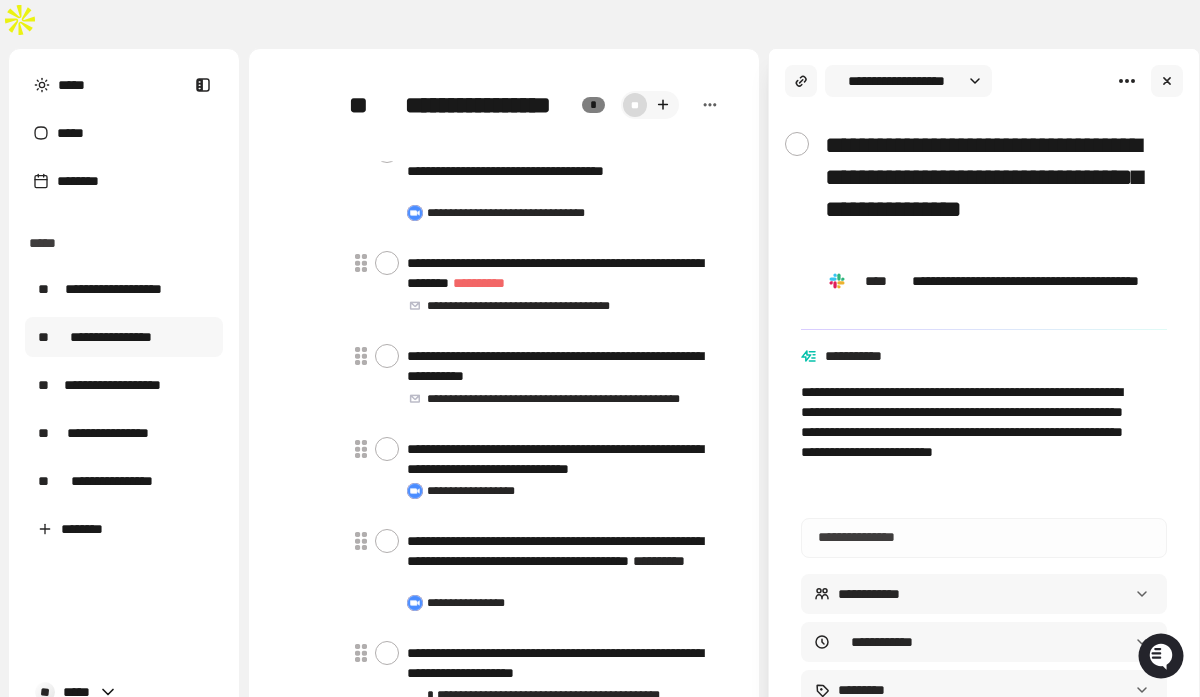 drag, startPoint x: 1017, startPoint y: 105, endPoint x: 955, endPoint y: 192, distance: 106.83164 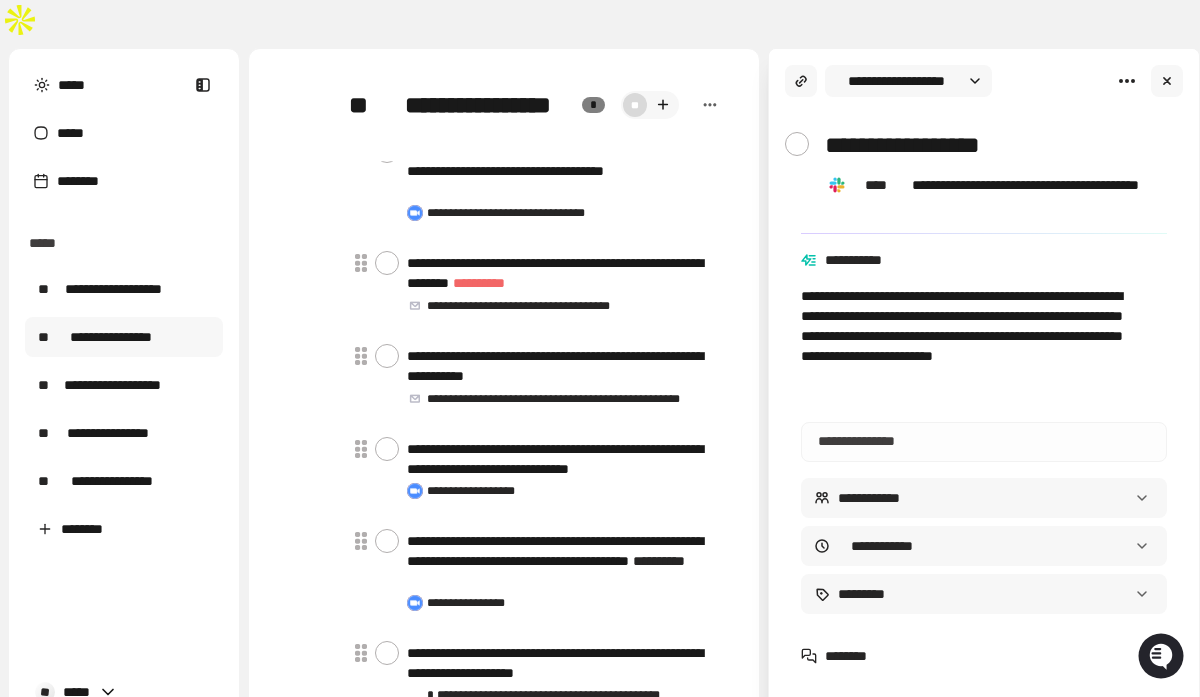 type on "**********" 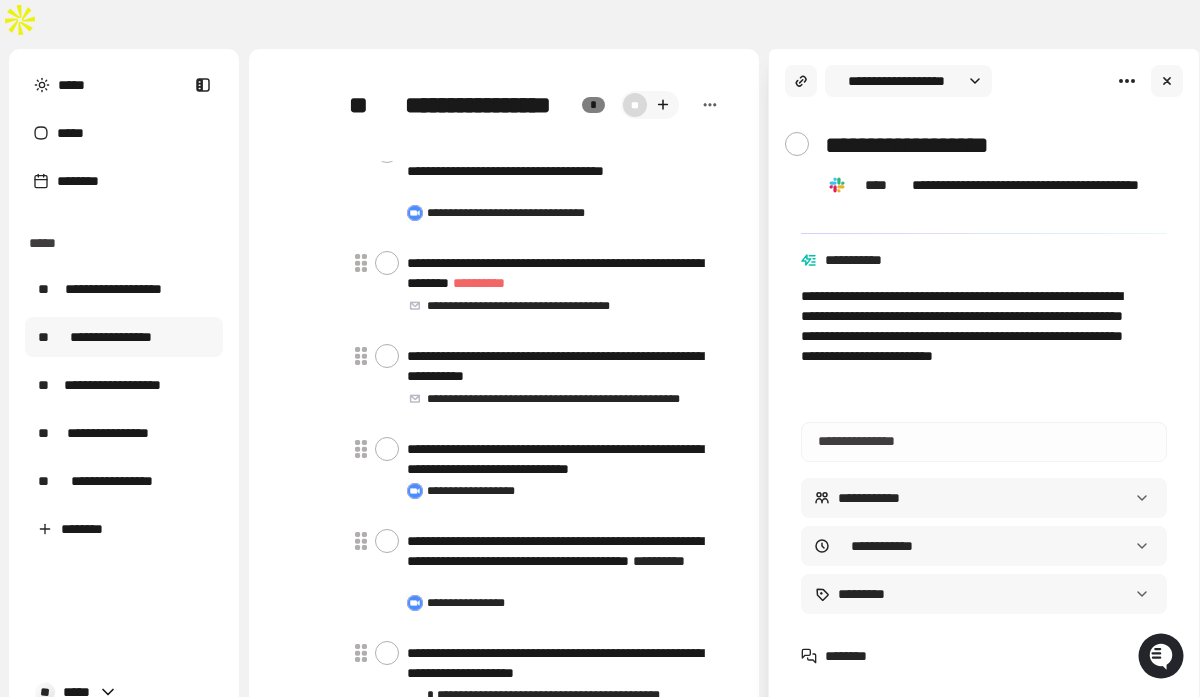 type on "*" 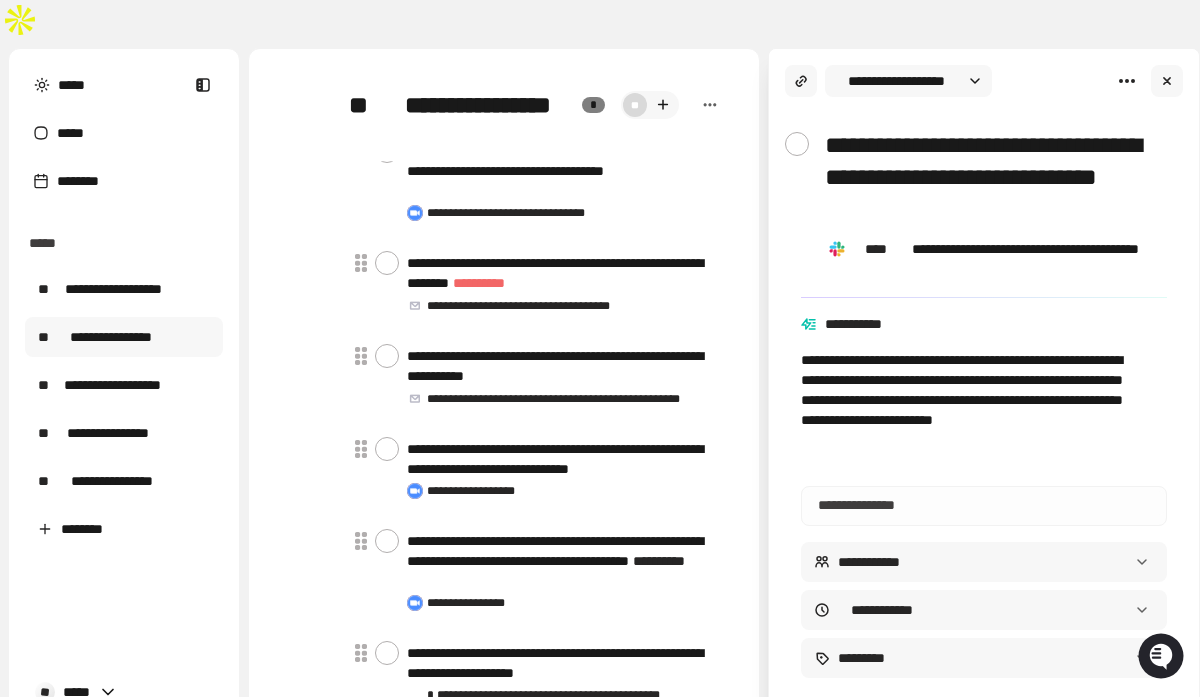 type on "**********" 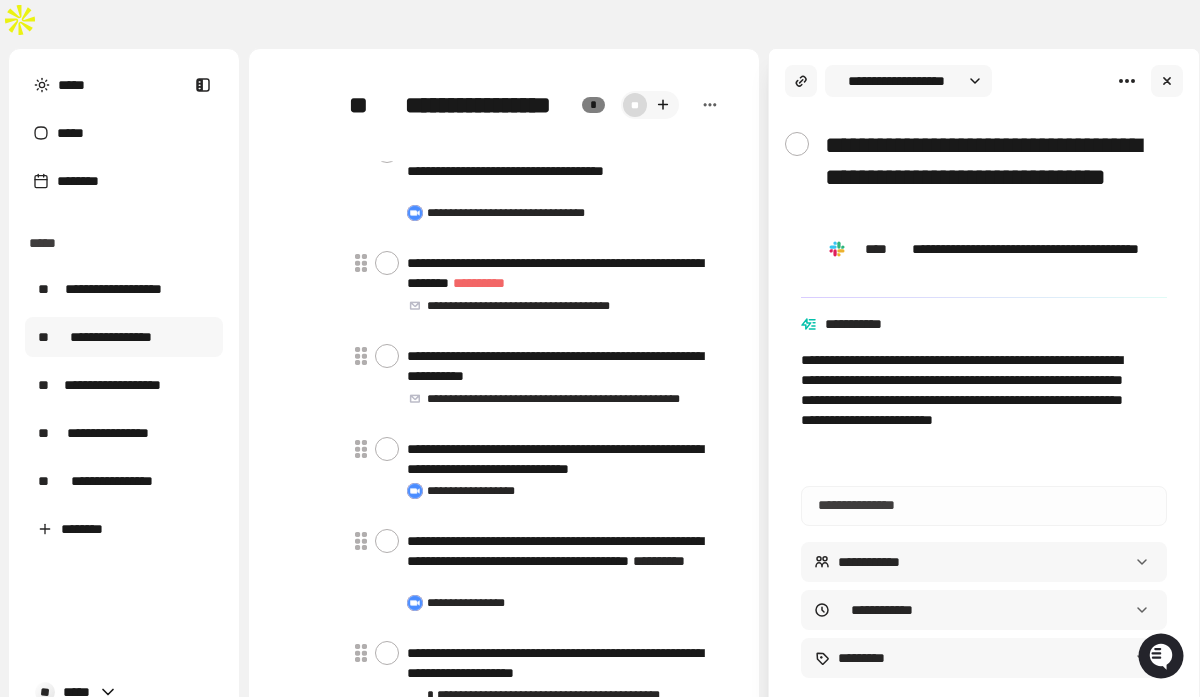 type on "*" 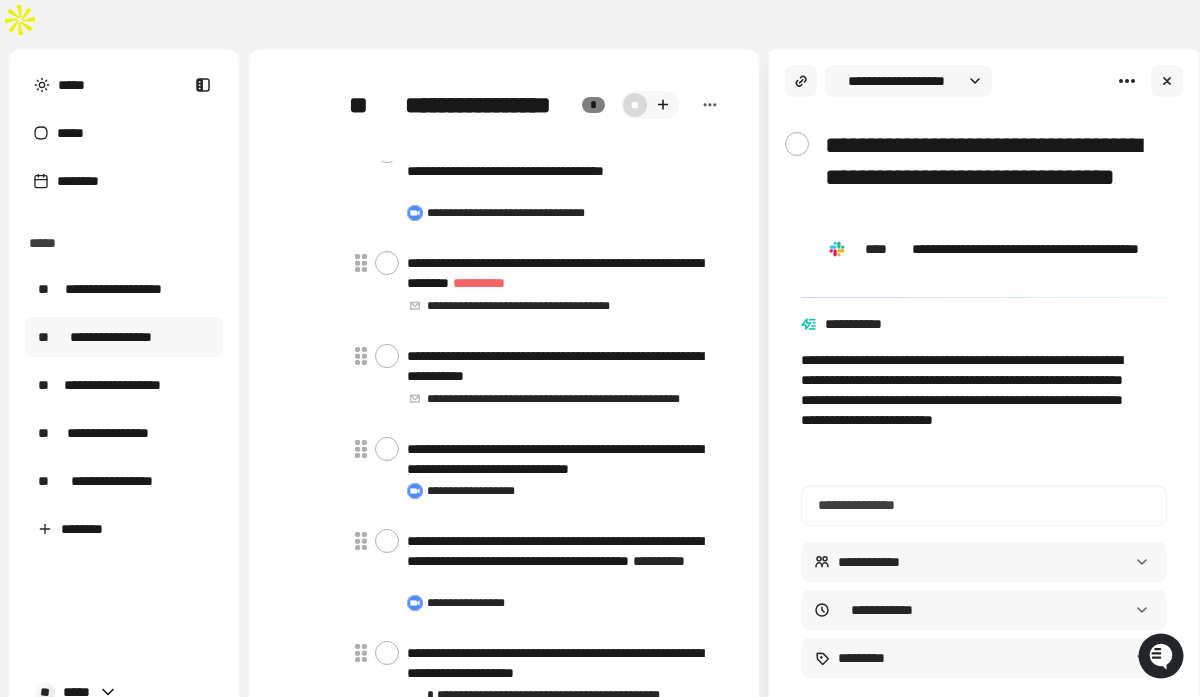 type on "*" 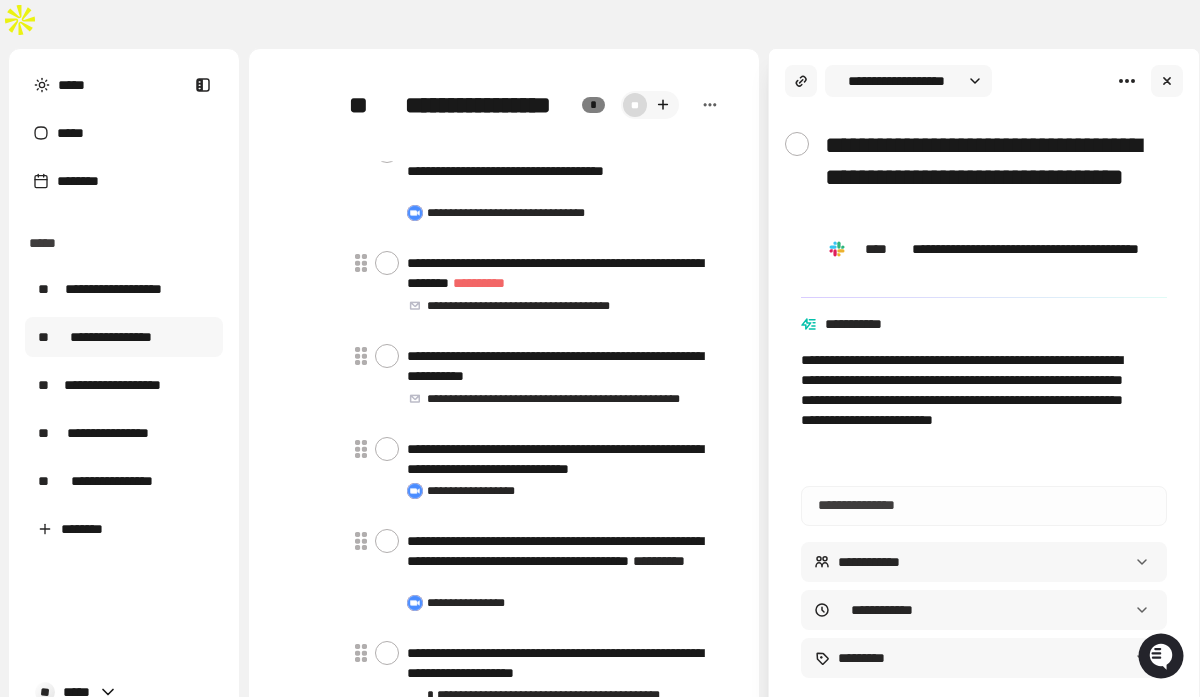 type on "**********" 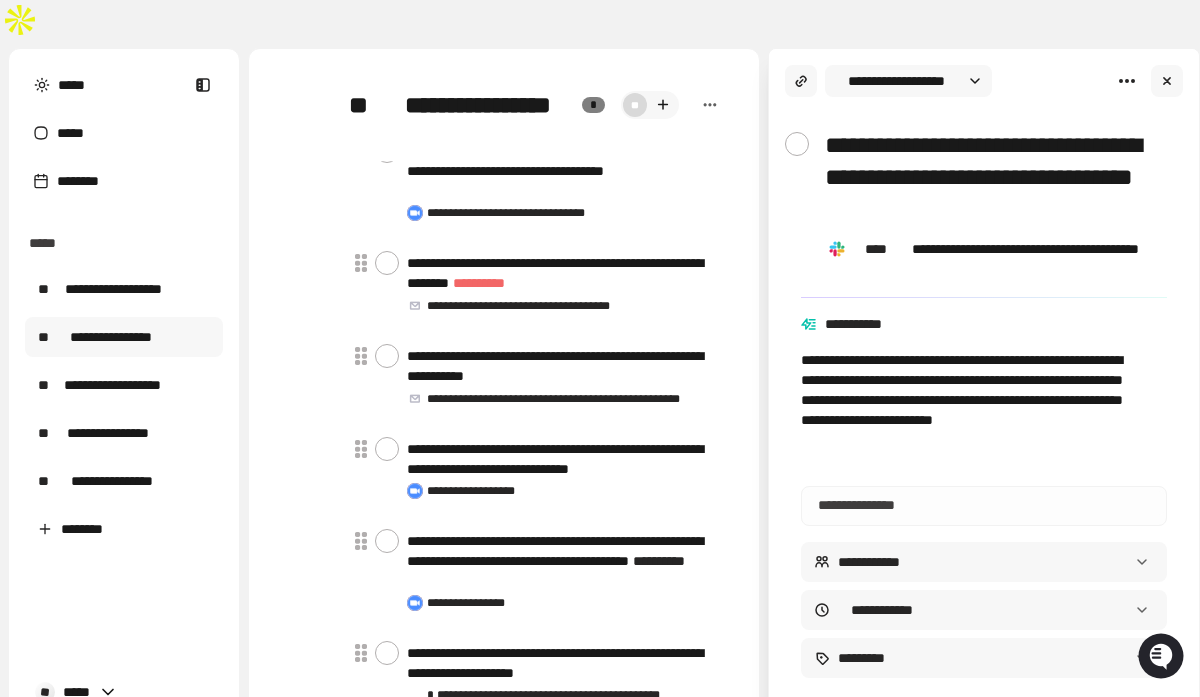 type on "*" 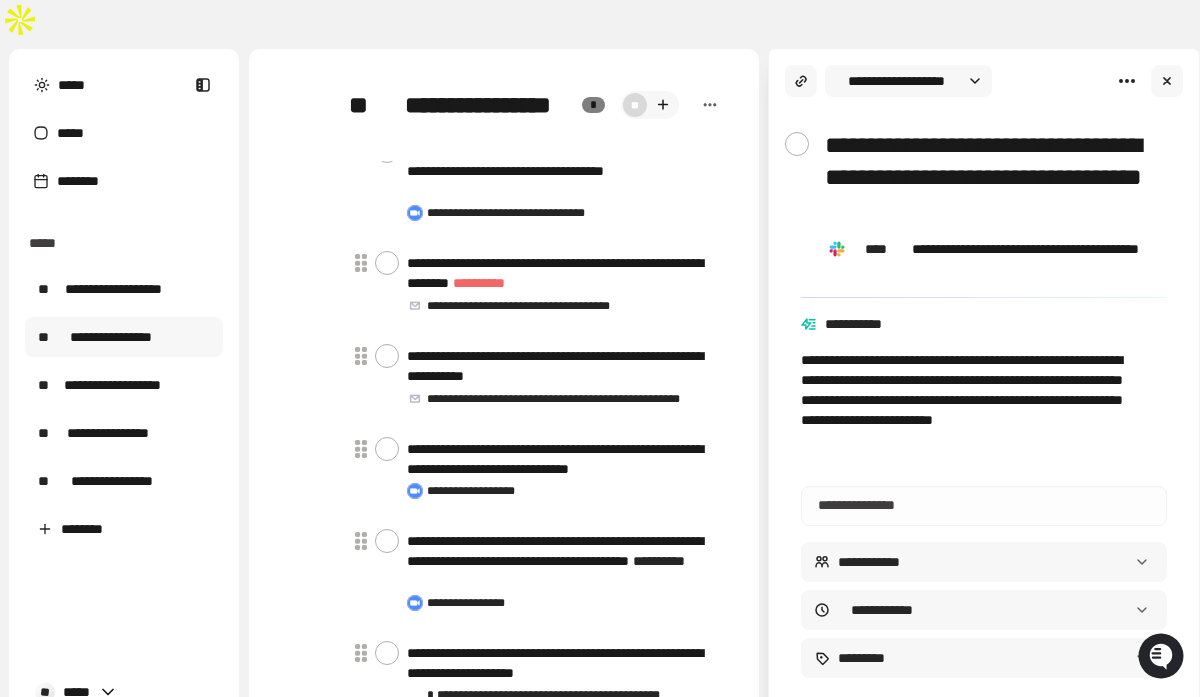 type on "*" 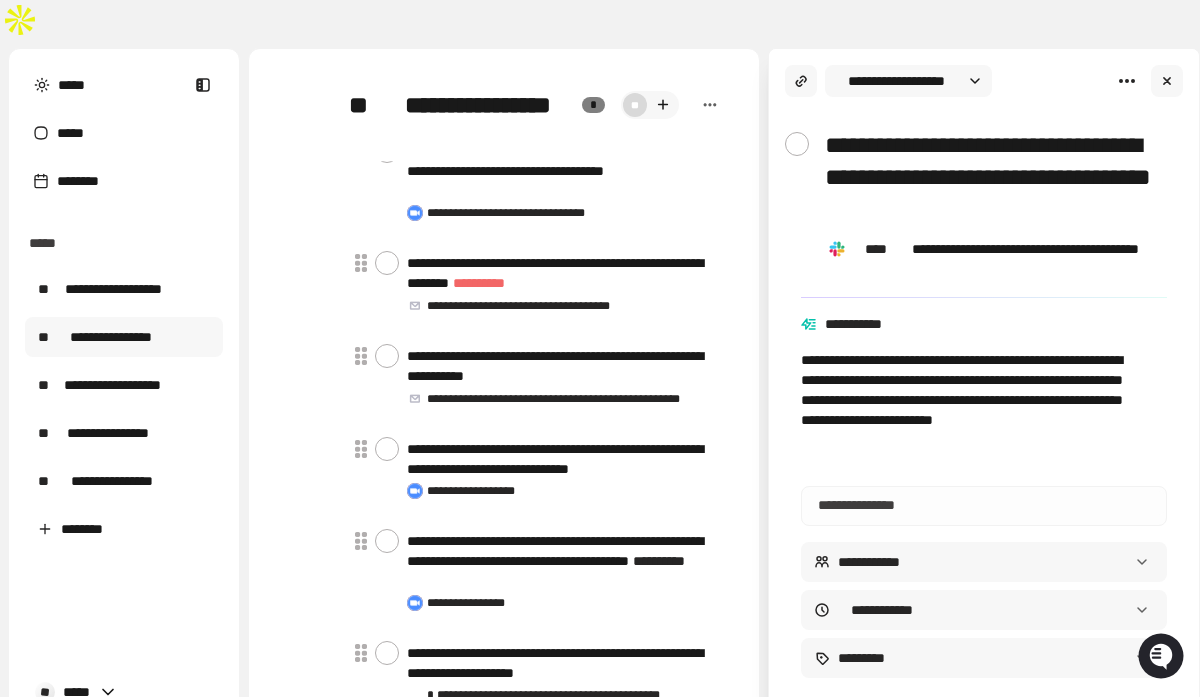 type on "*" 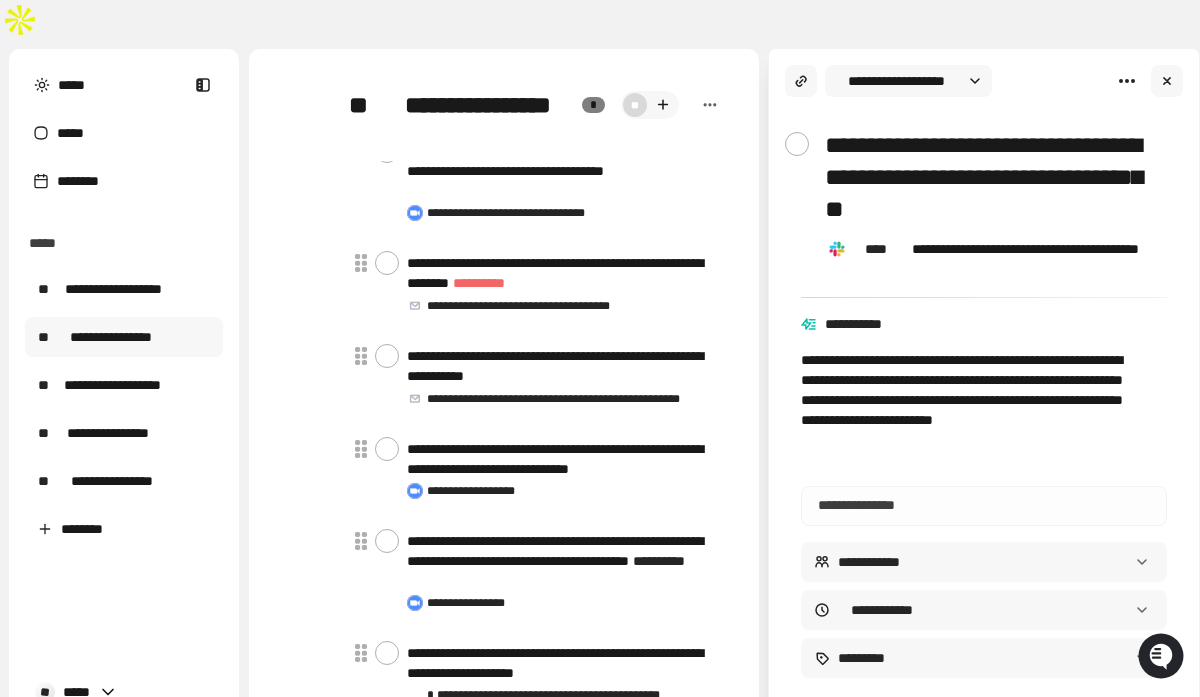 type on "*" 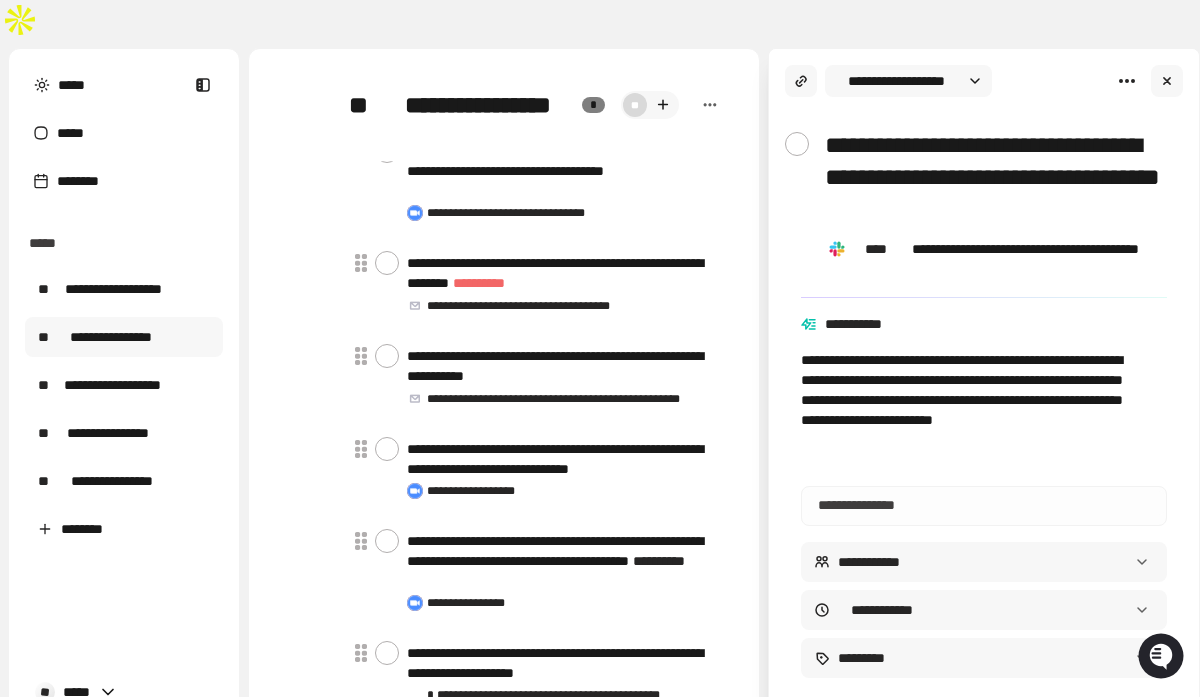 type on "*" 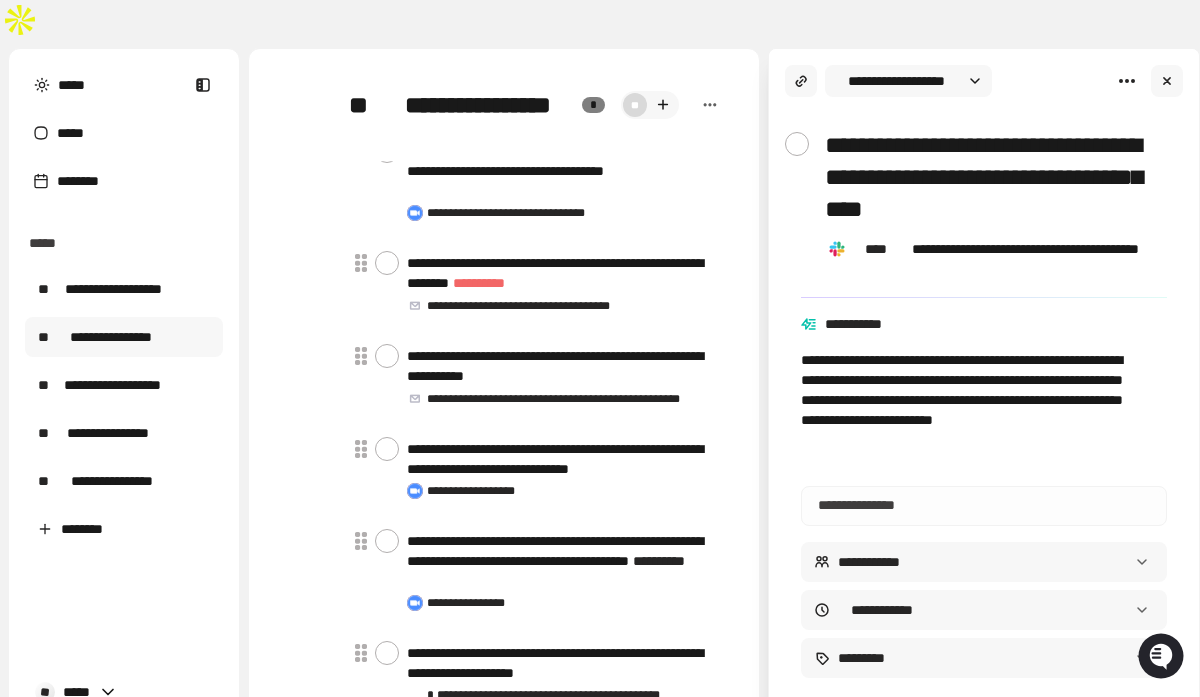 type on "*" 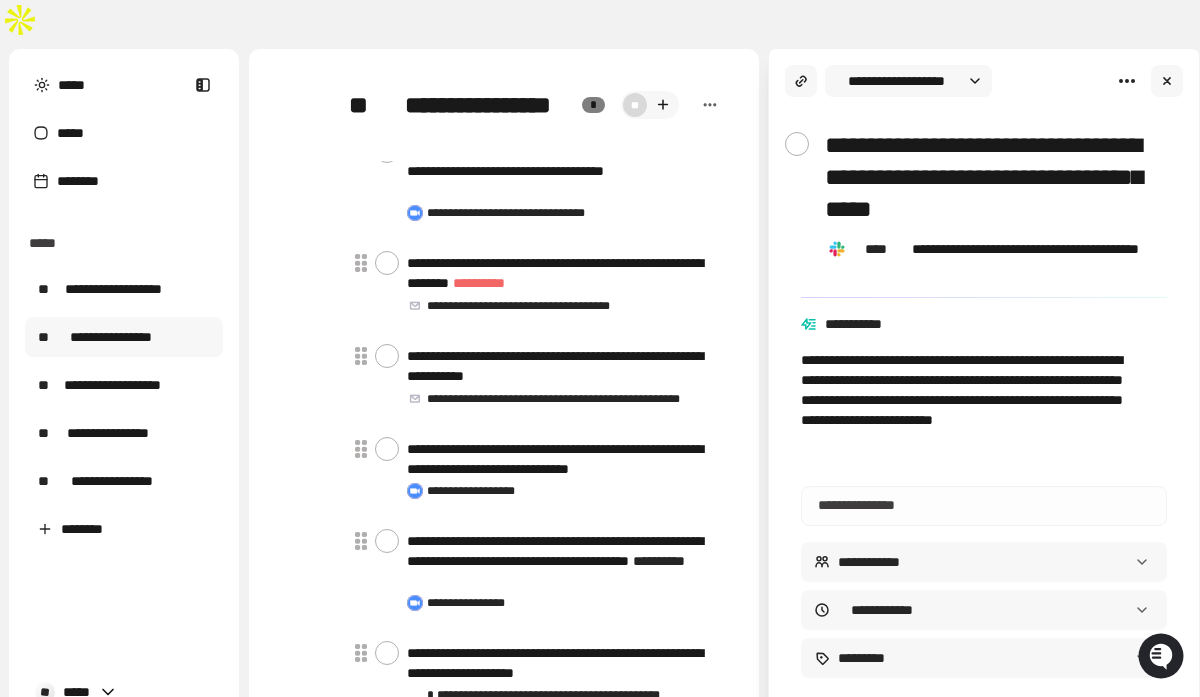 type on "**********" 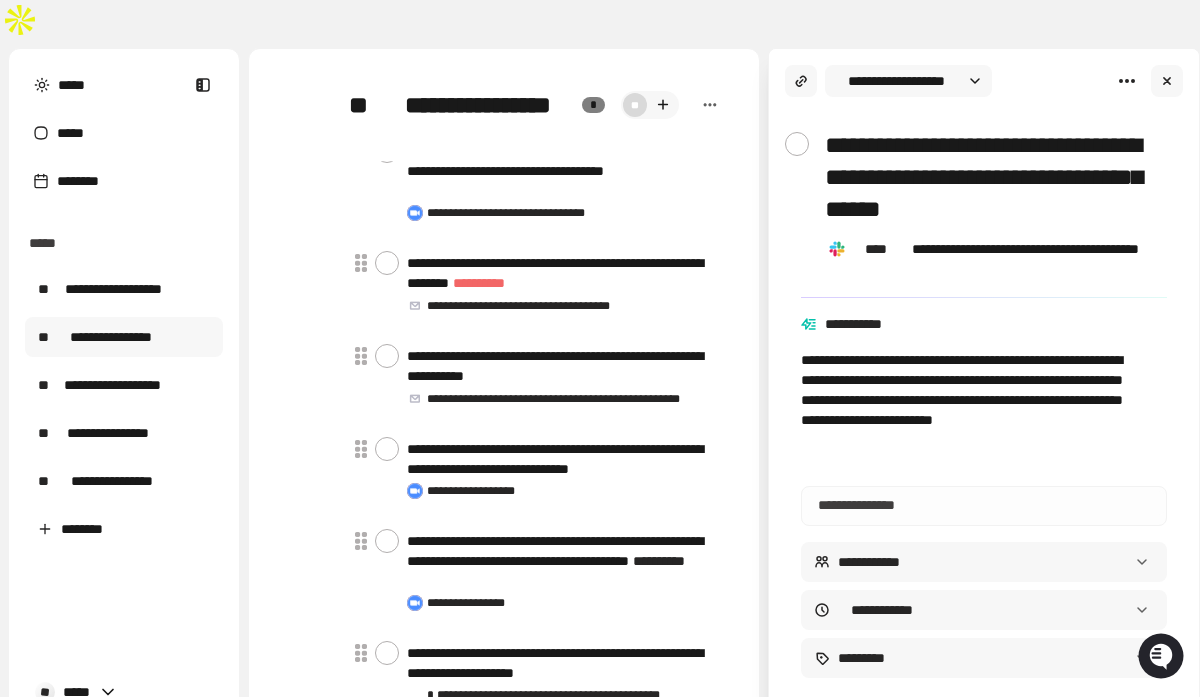 type on "*" 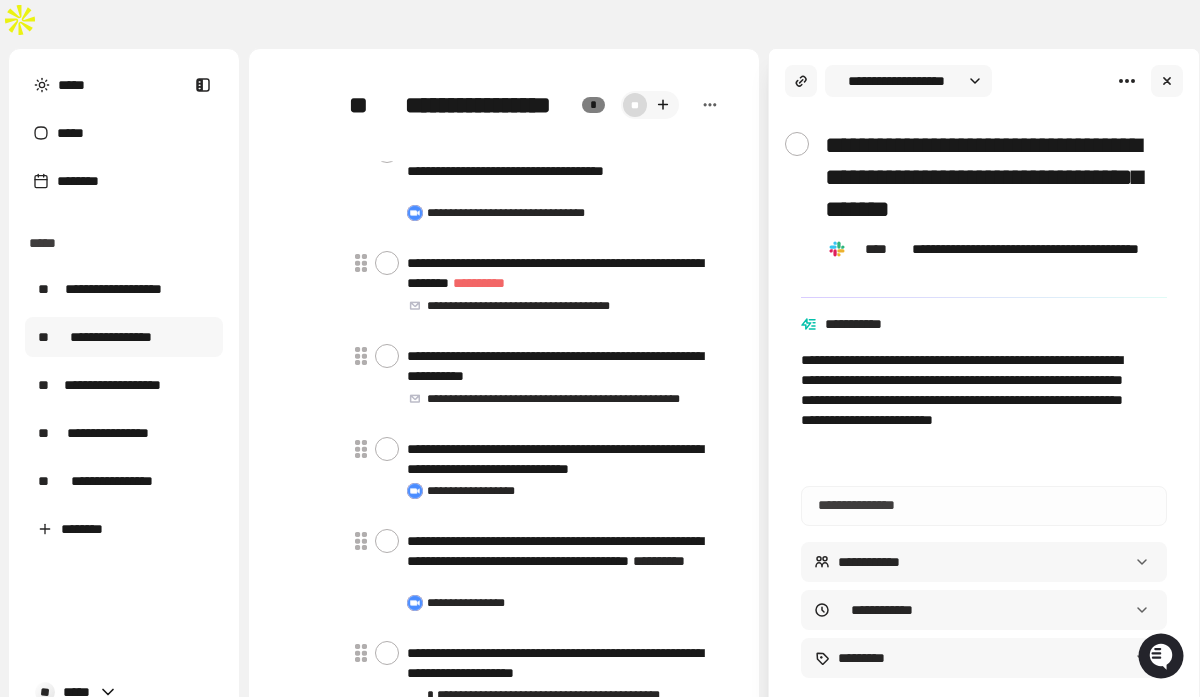 type on "*" 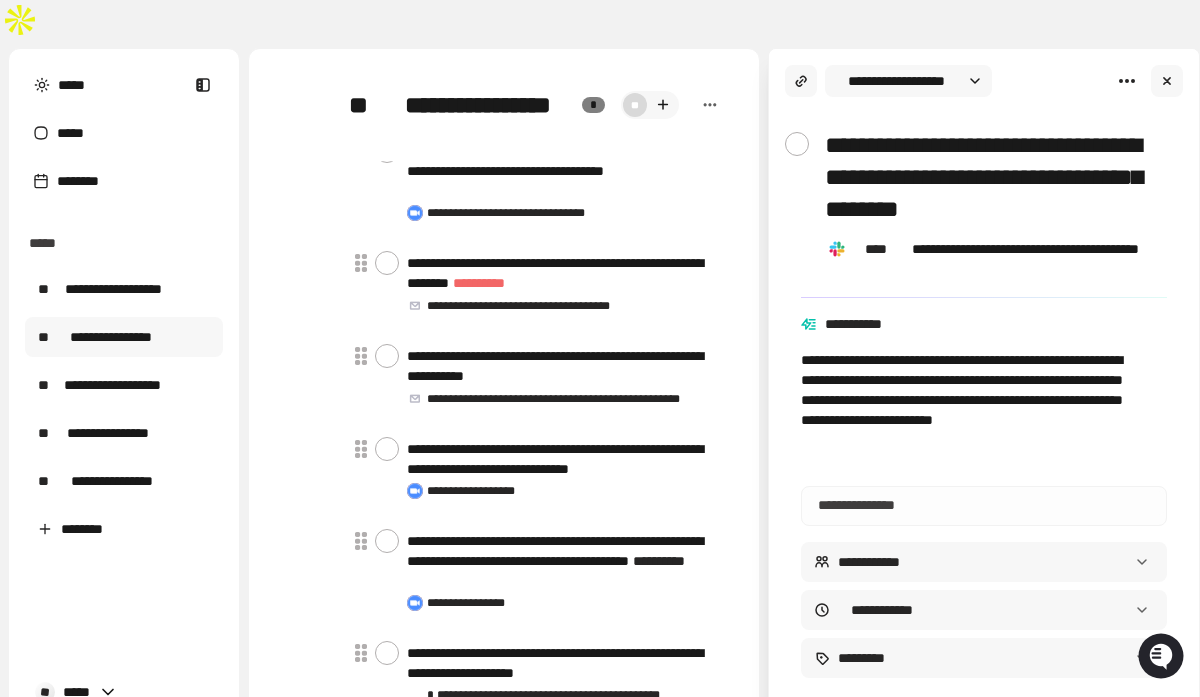 type on "*" 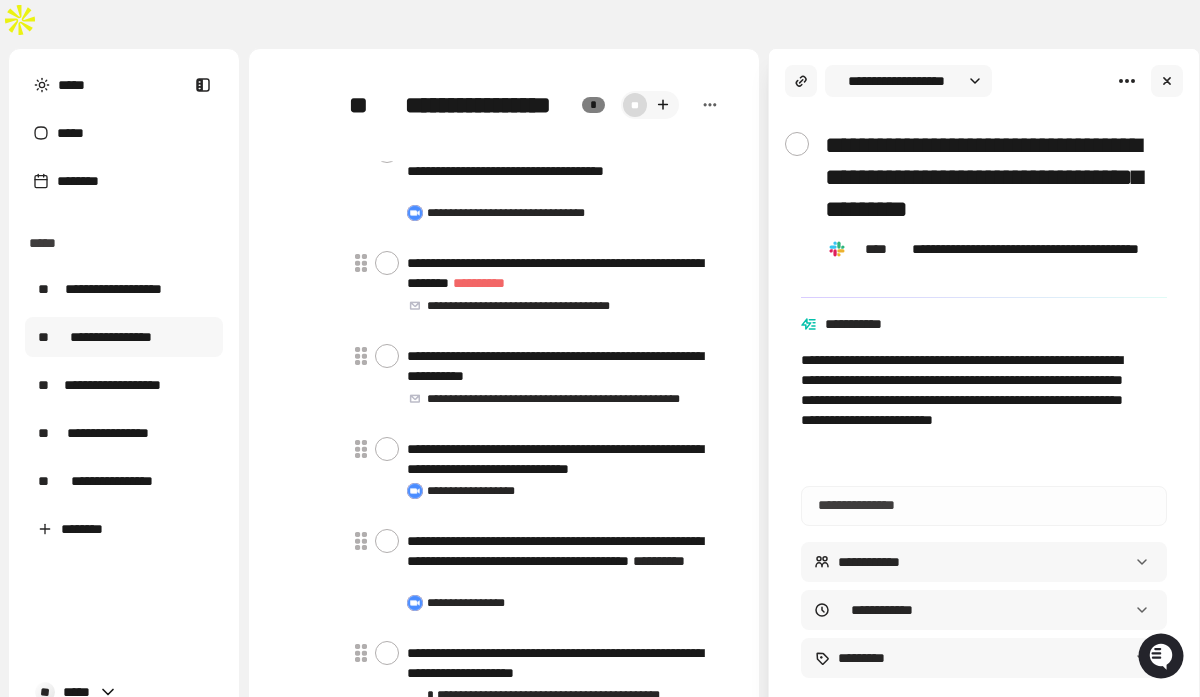 type on "**********" 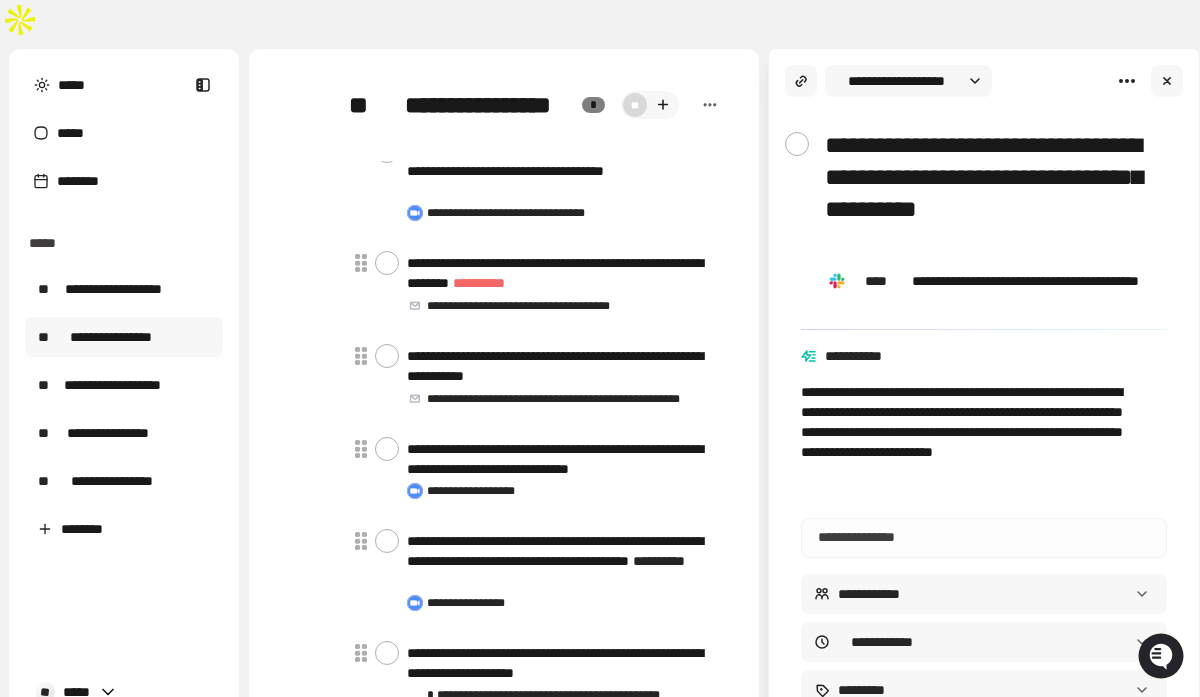 type on "*" 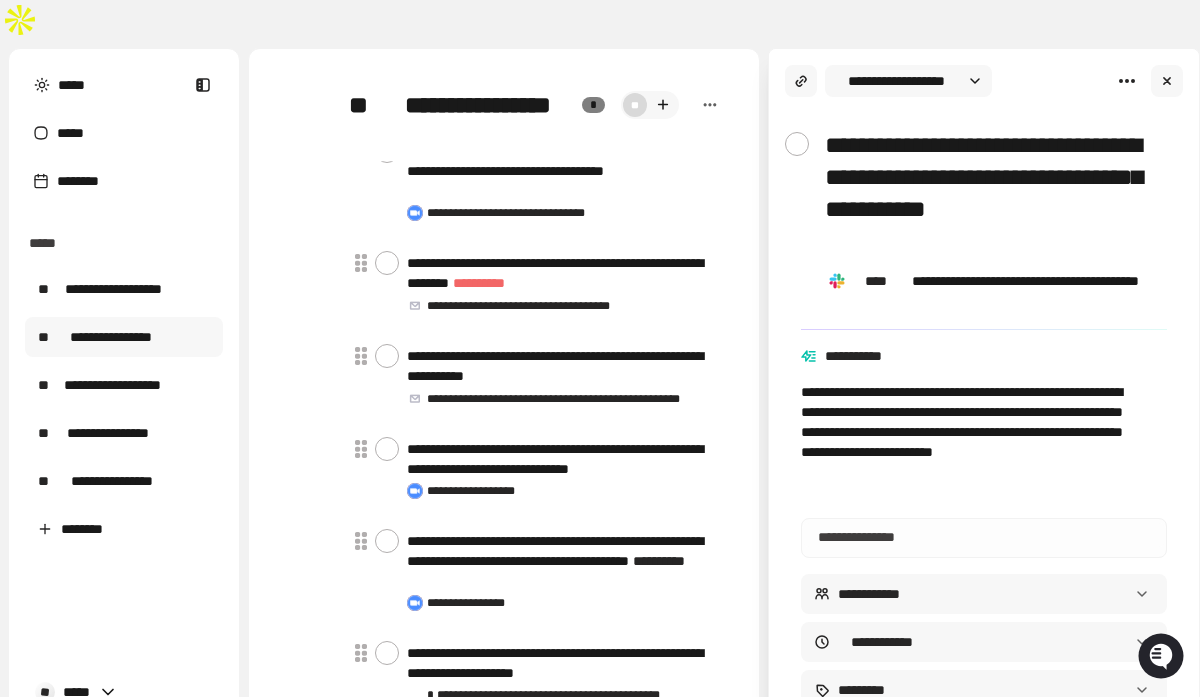 type on "*" 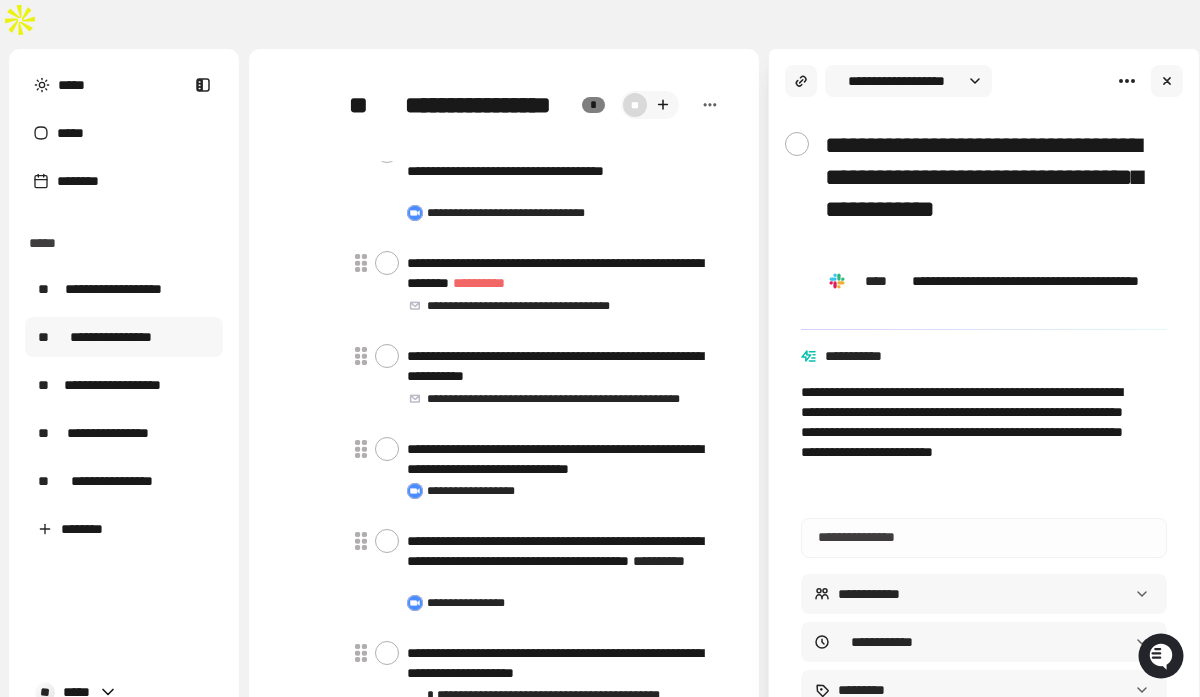 type on "*" 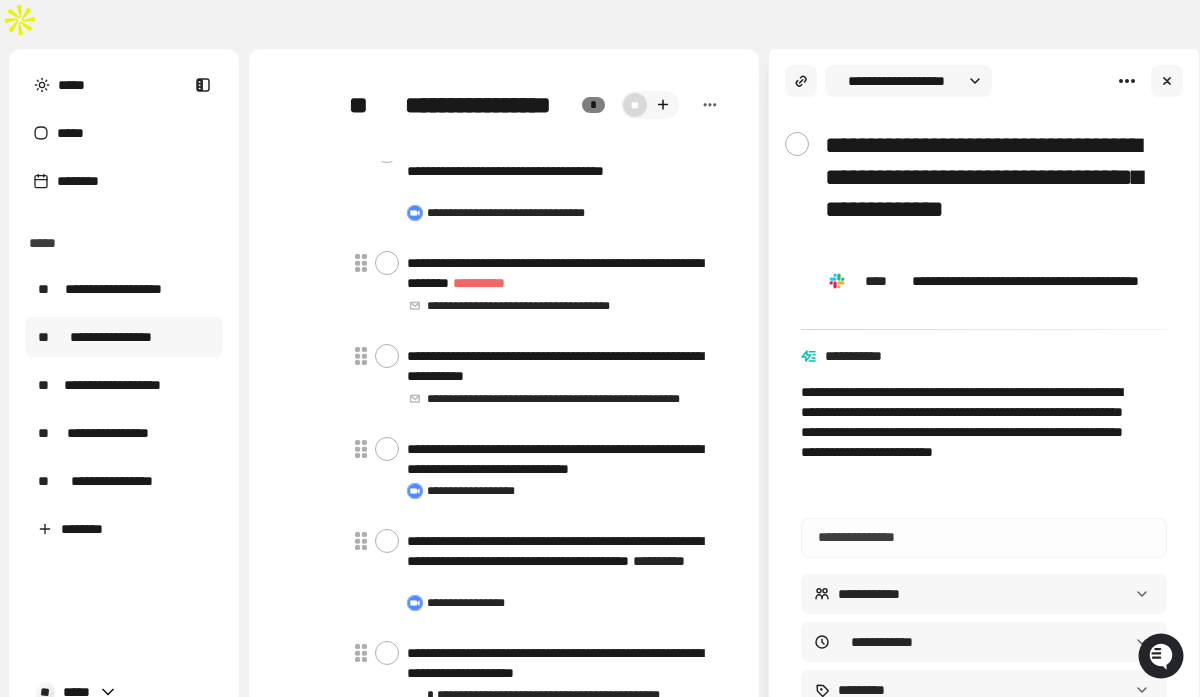 type on "*" 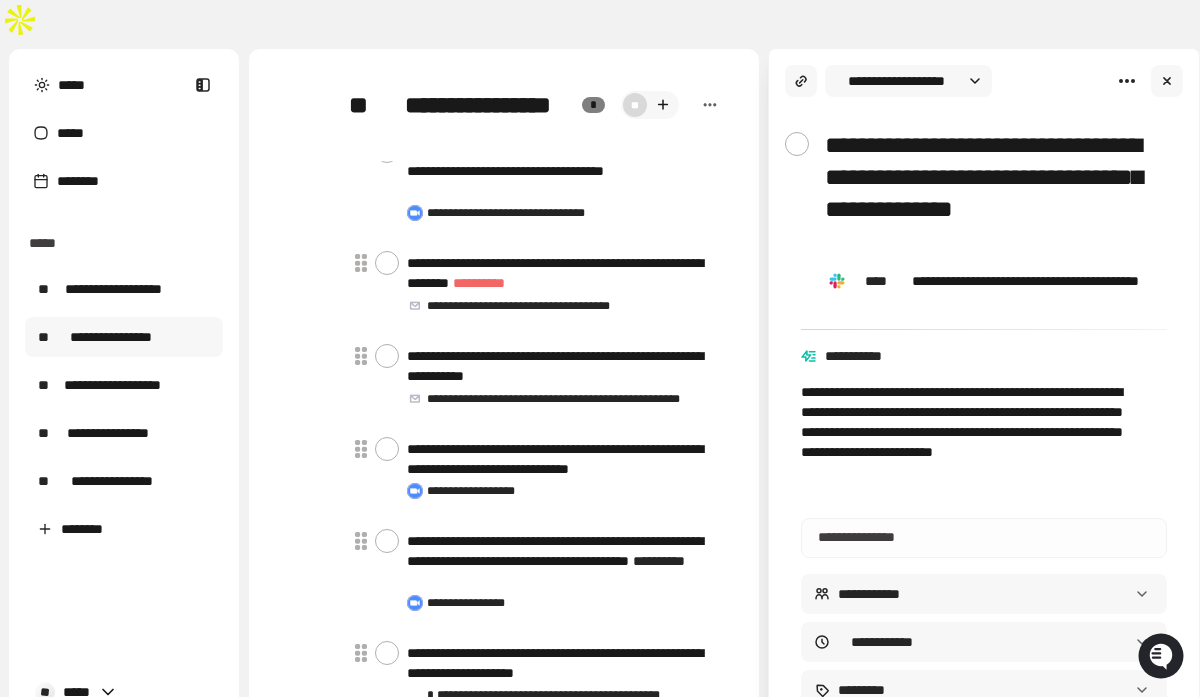 type on "*" 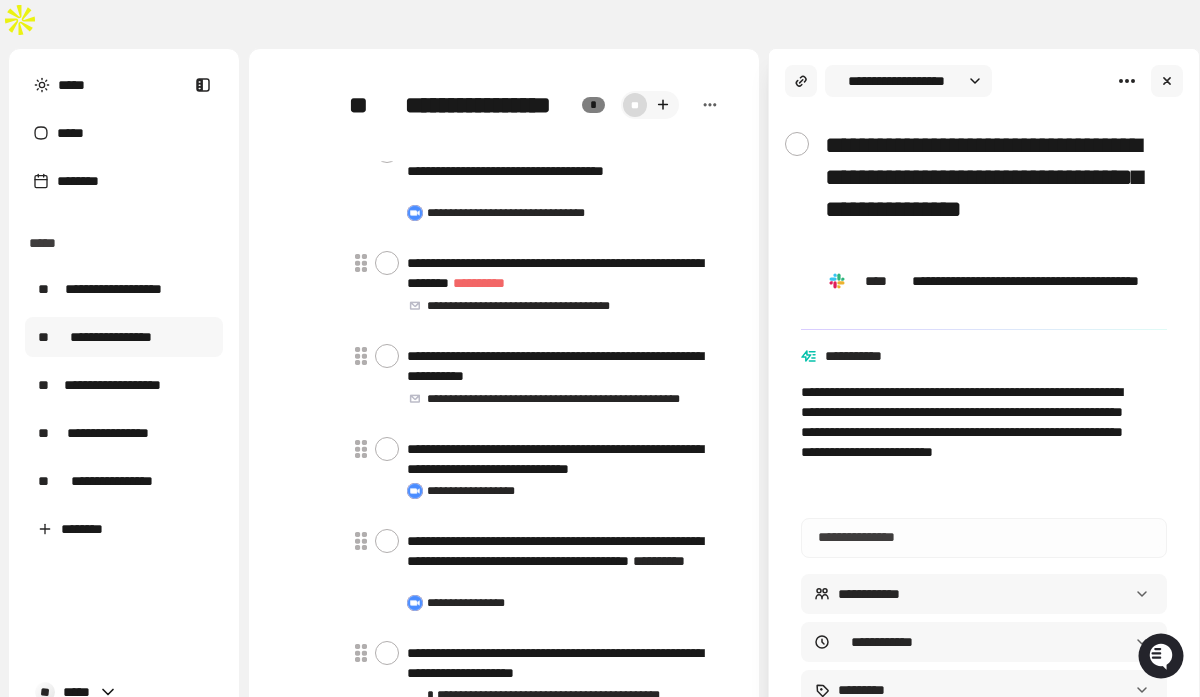 type on "*" 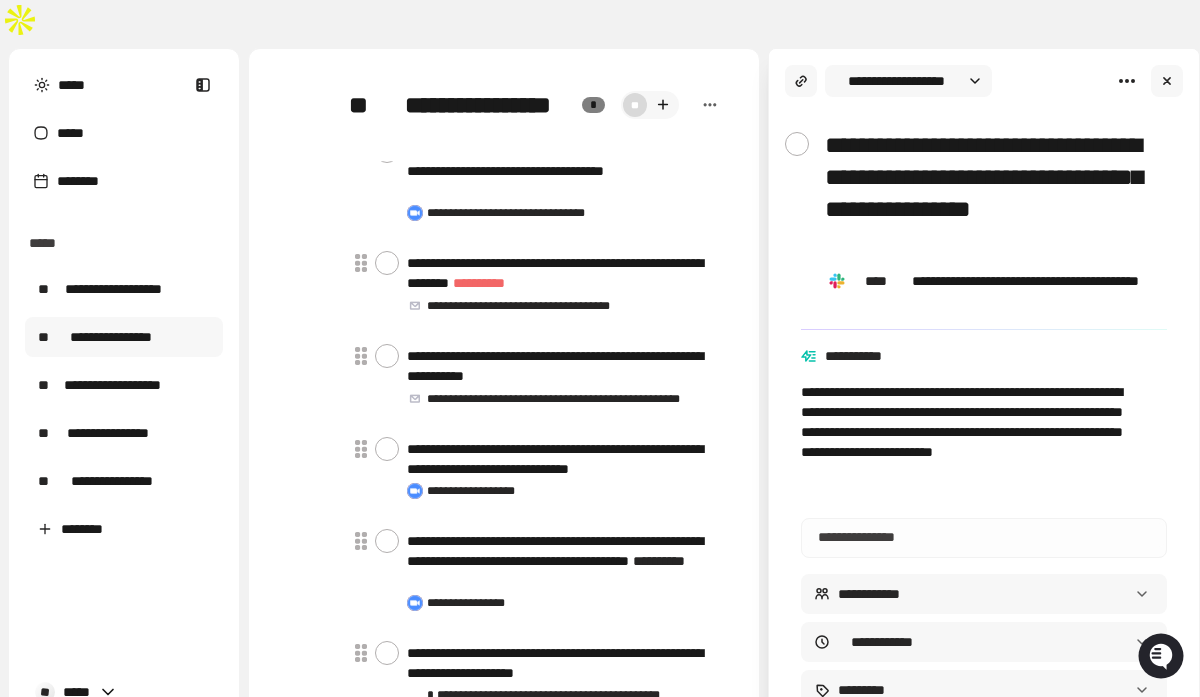 type on "*" 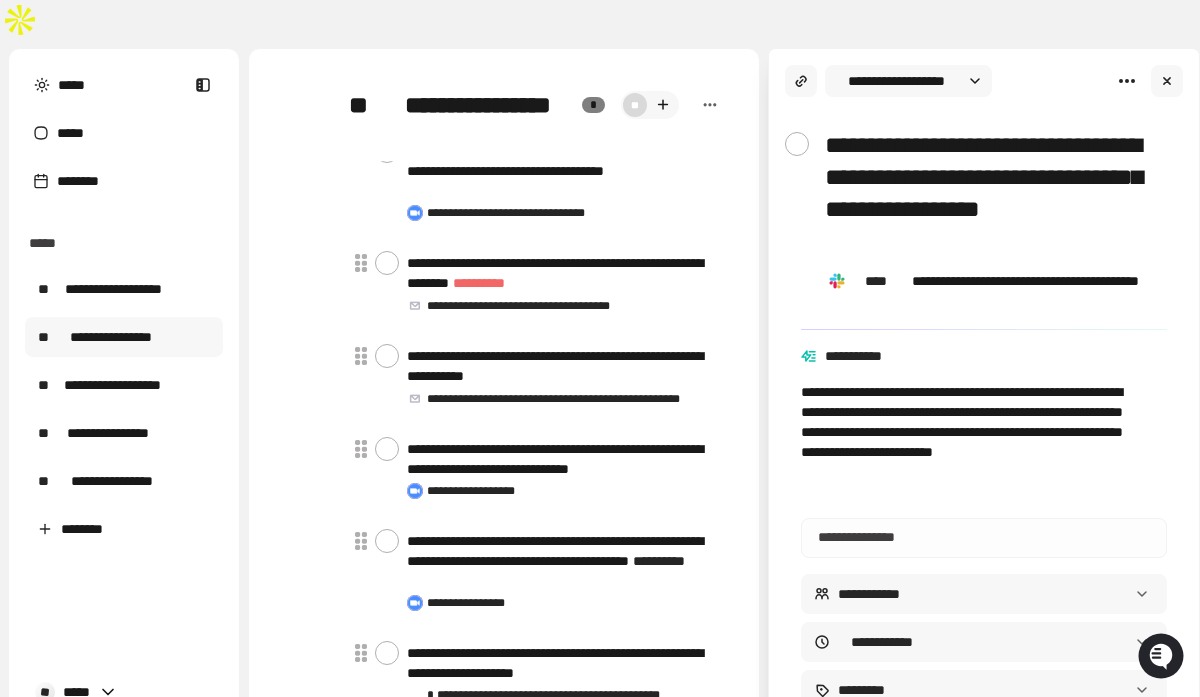 type on "*" 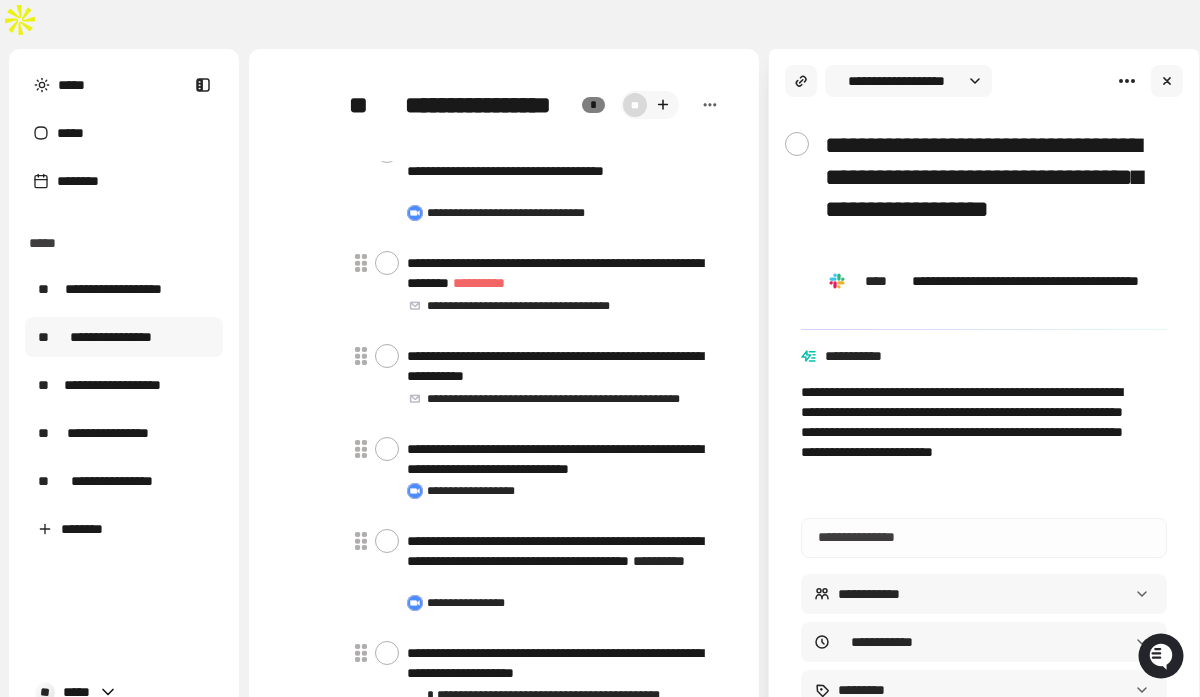 type on "*" 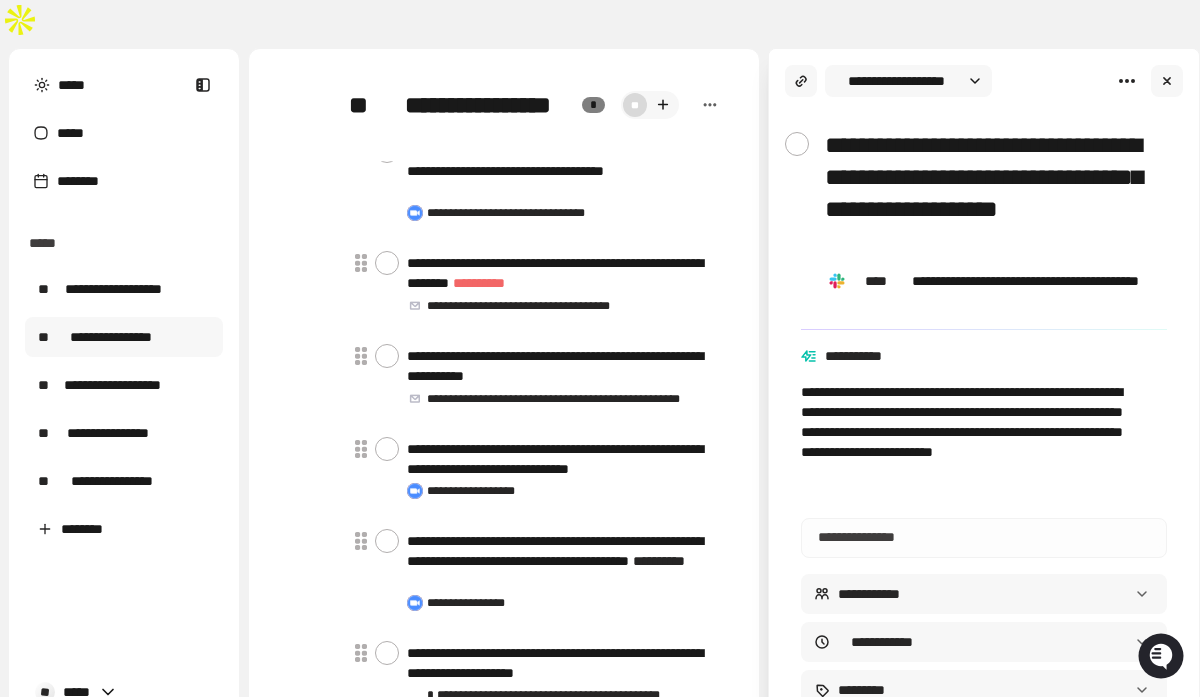 type on "**********" 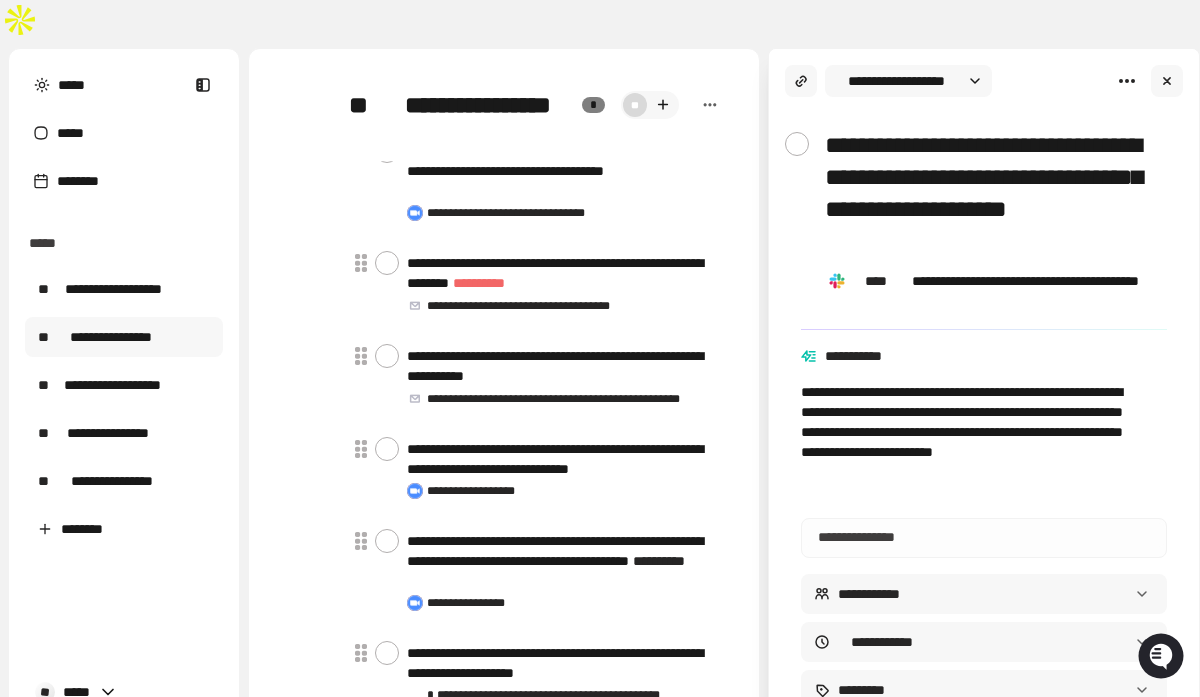 type on "*" 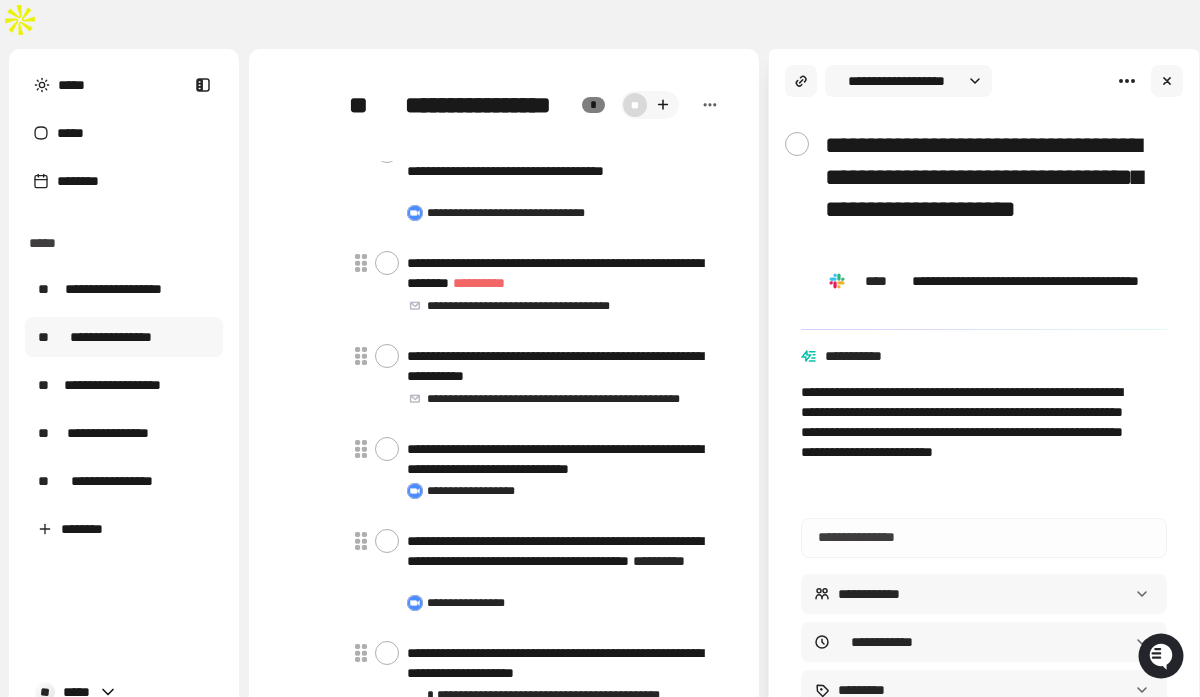 type on "*" 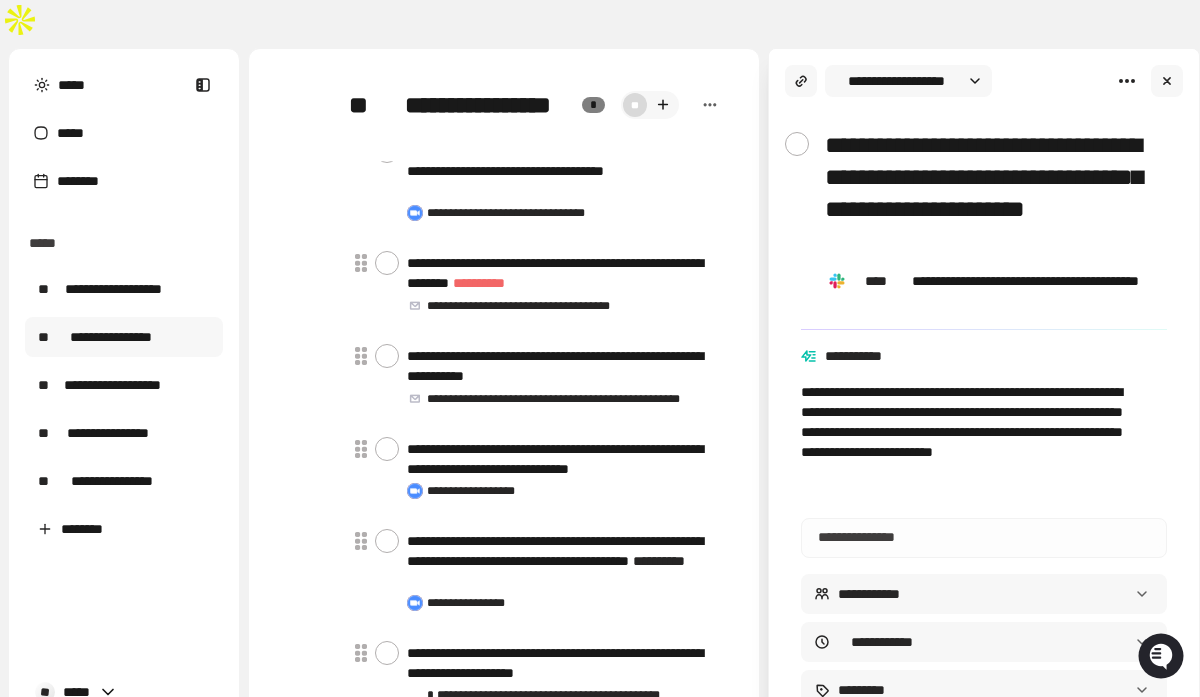 type on "*" 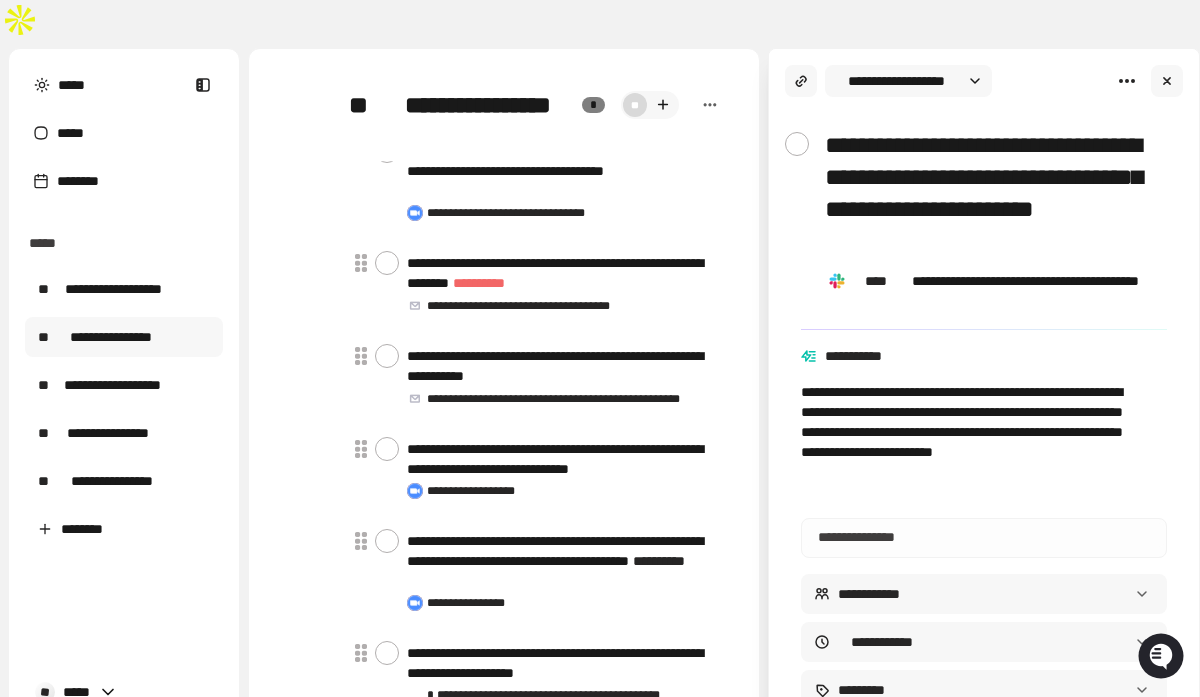 type on "*" 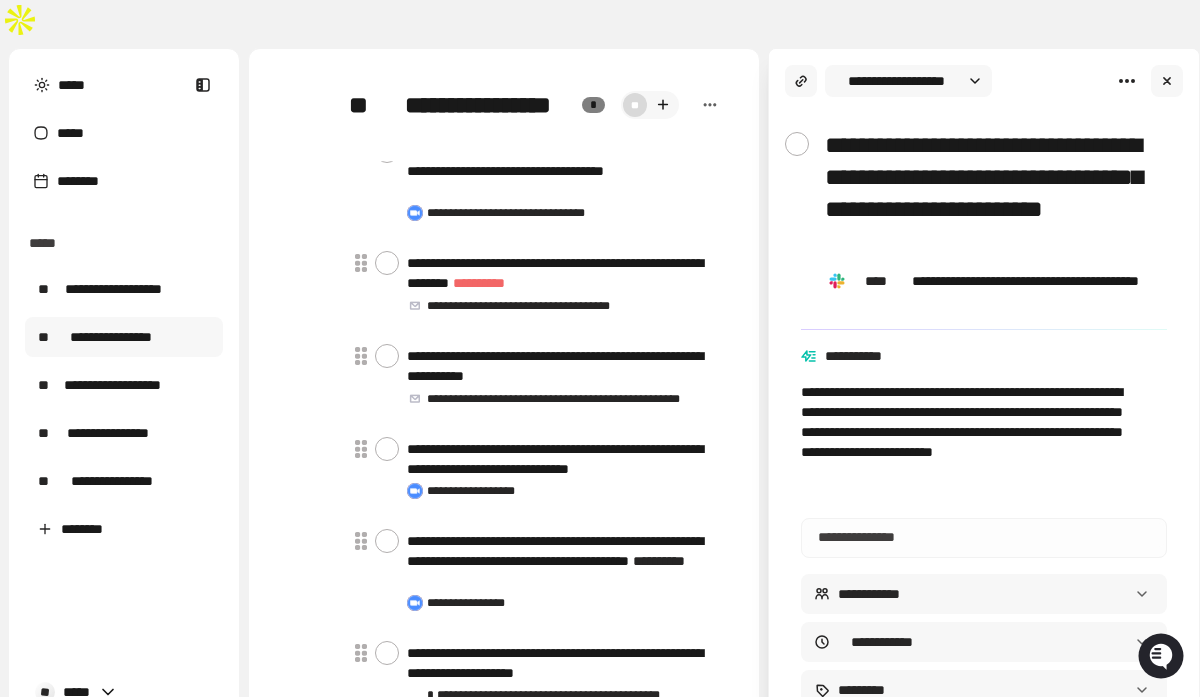 type on "**********" 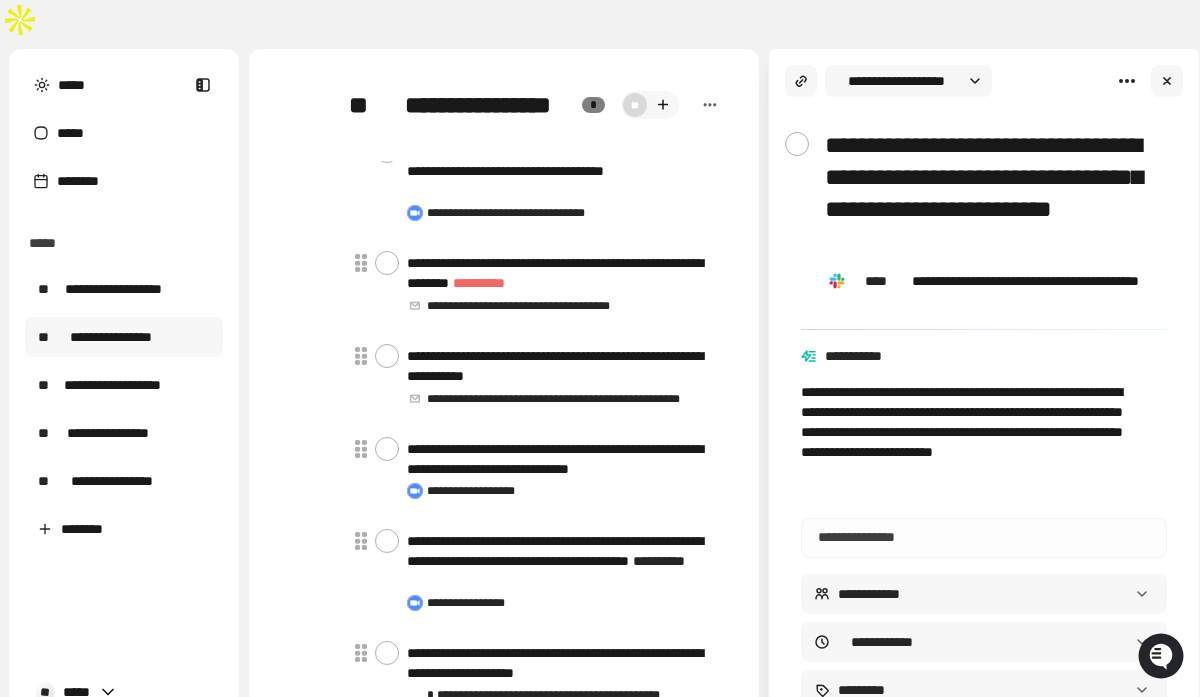 type on "*" 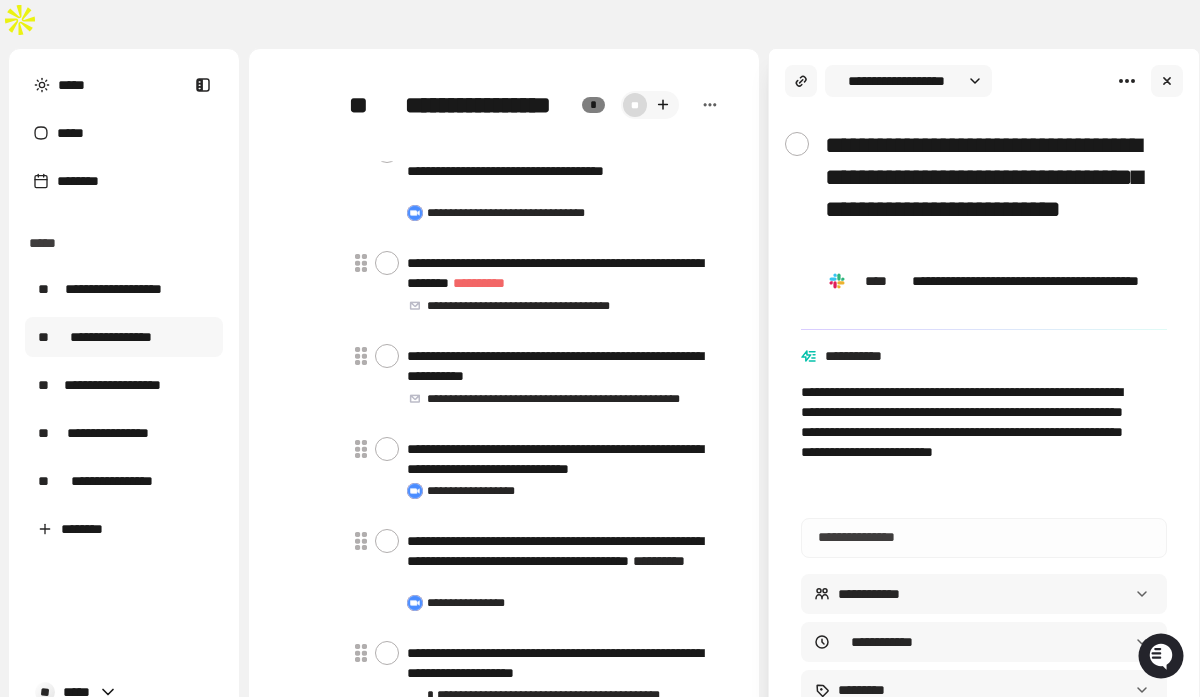 type on "*" 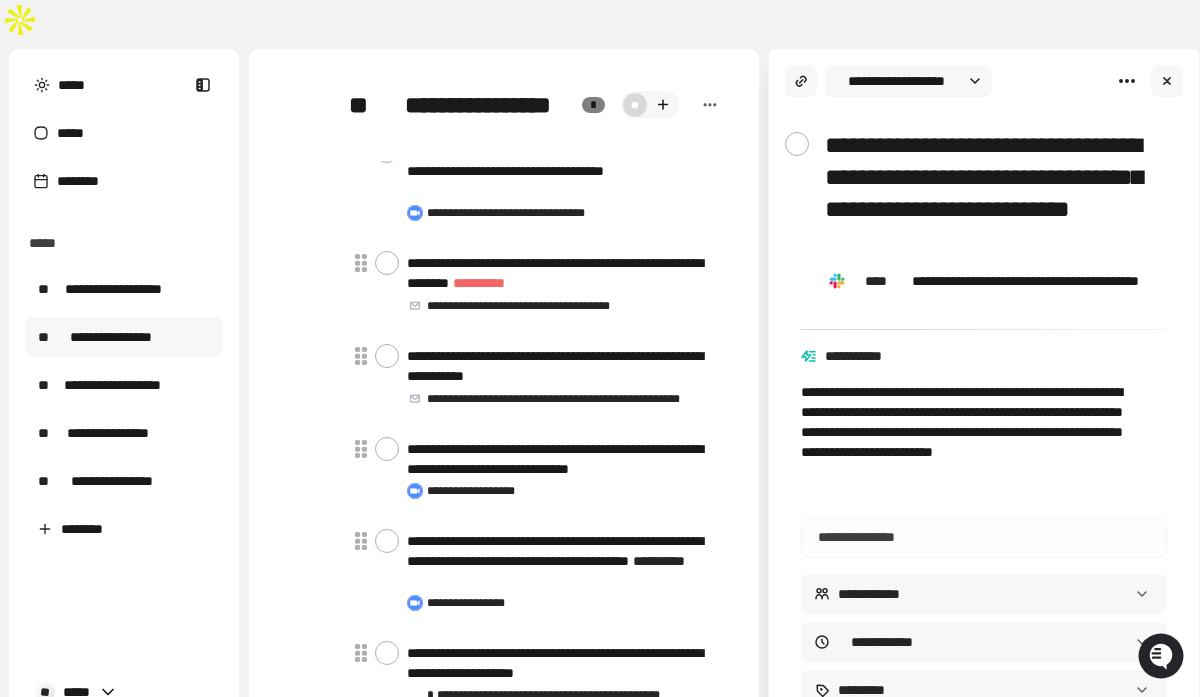 type on "*" 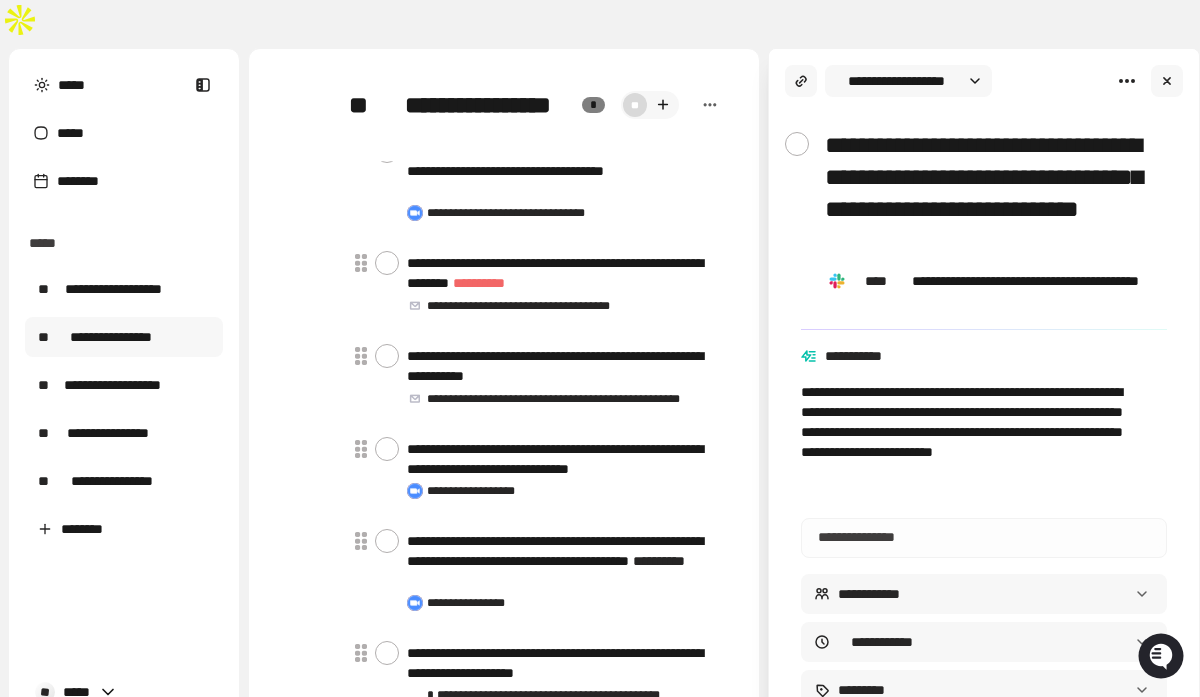 type on "*" 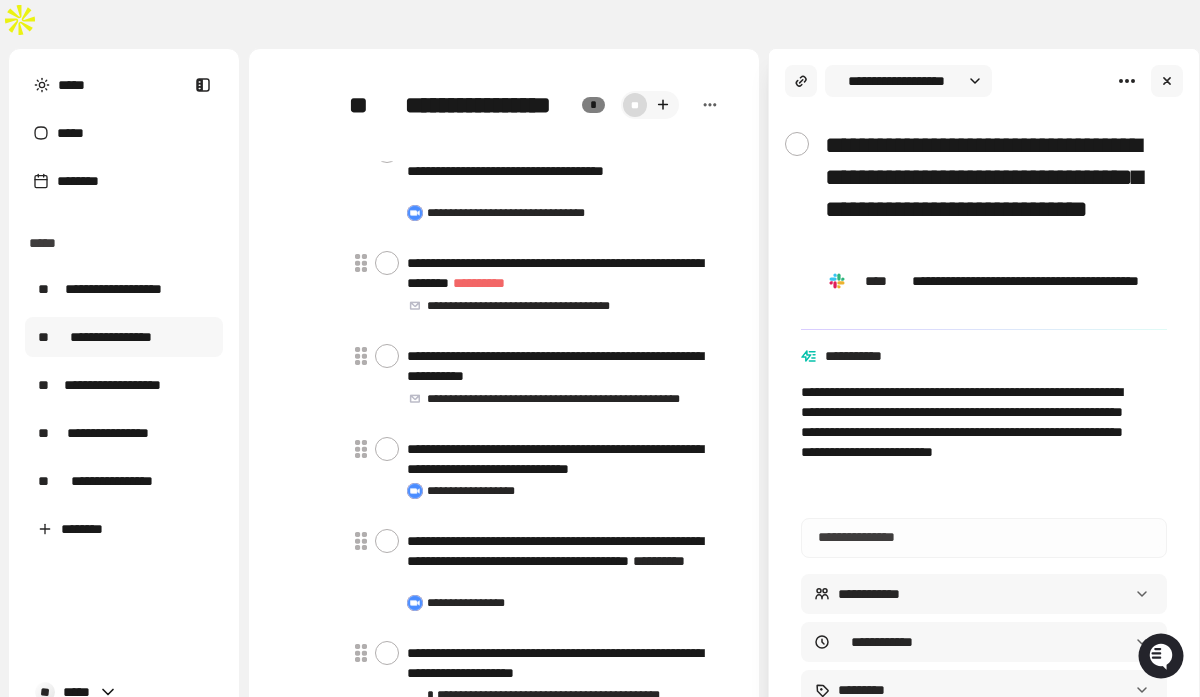 type on "**********" 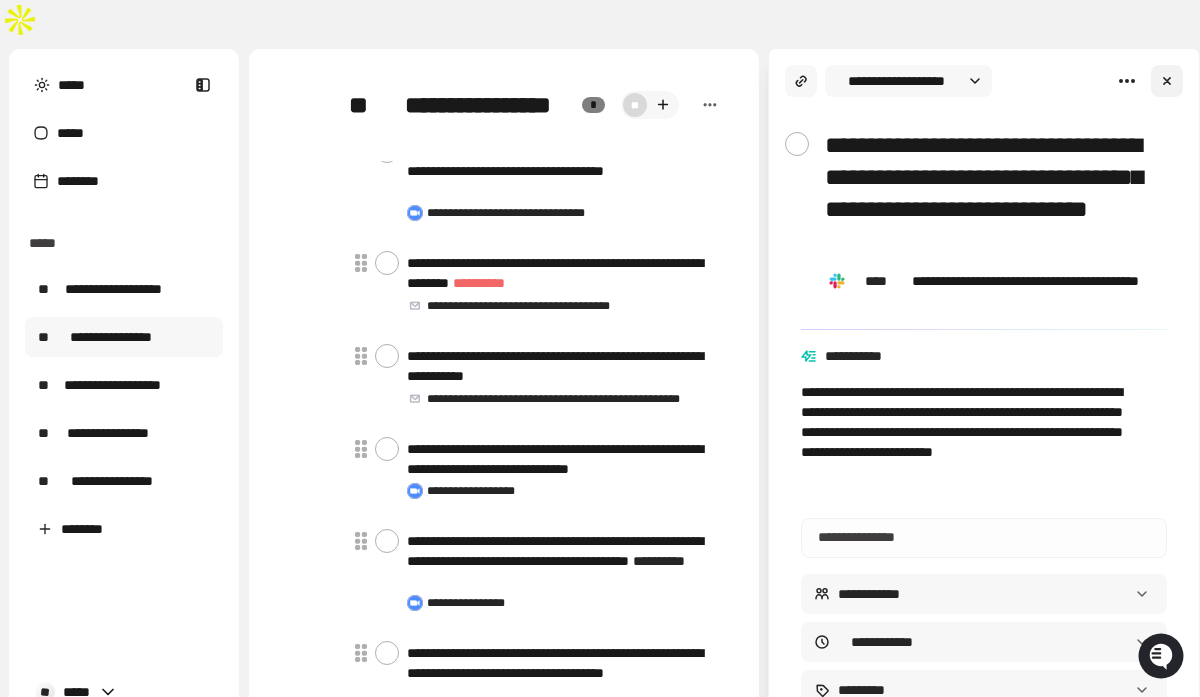 click at bounding box center (1167, 81) 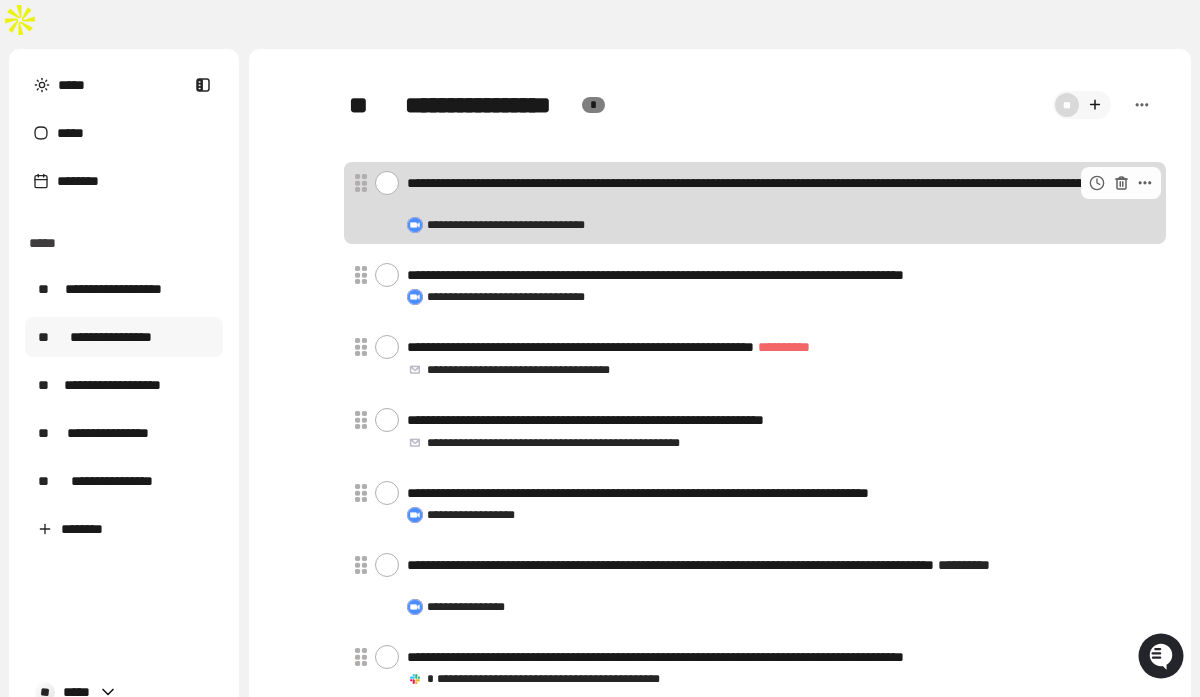 scroll, scrollTop: 124, scrollLeft: 0, axis: vertical 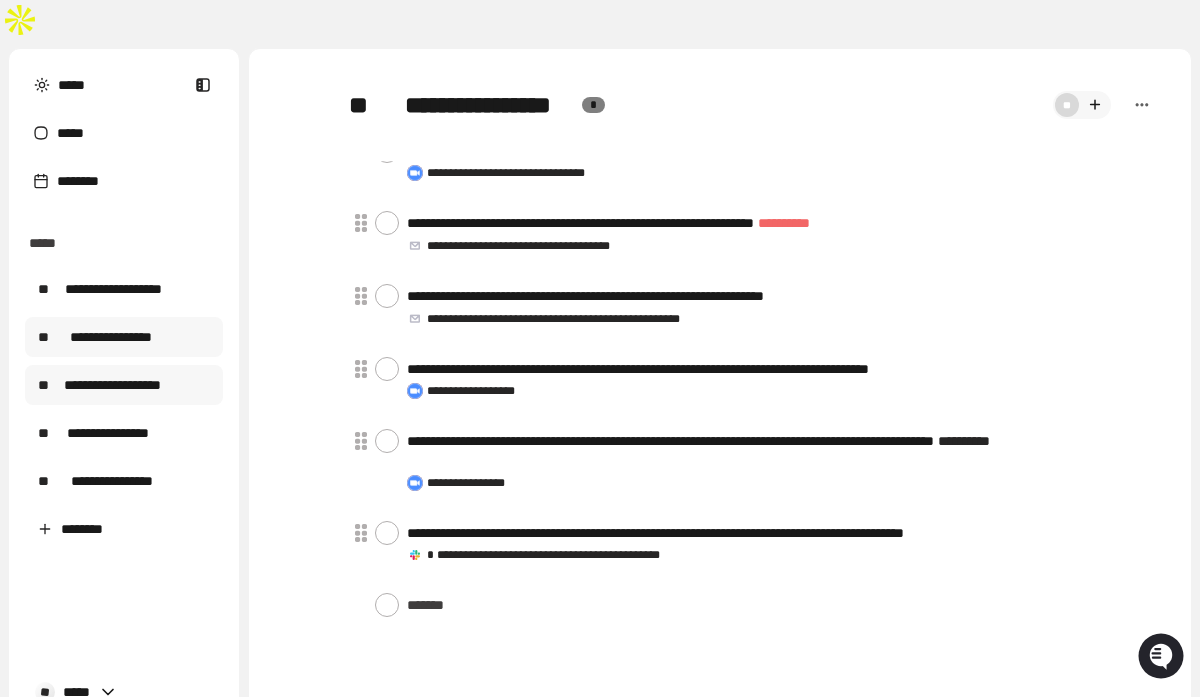 click on "**********" at bounding box center [124, 385] 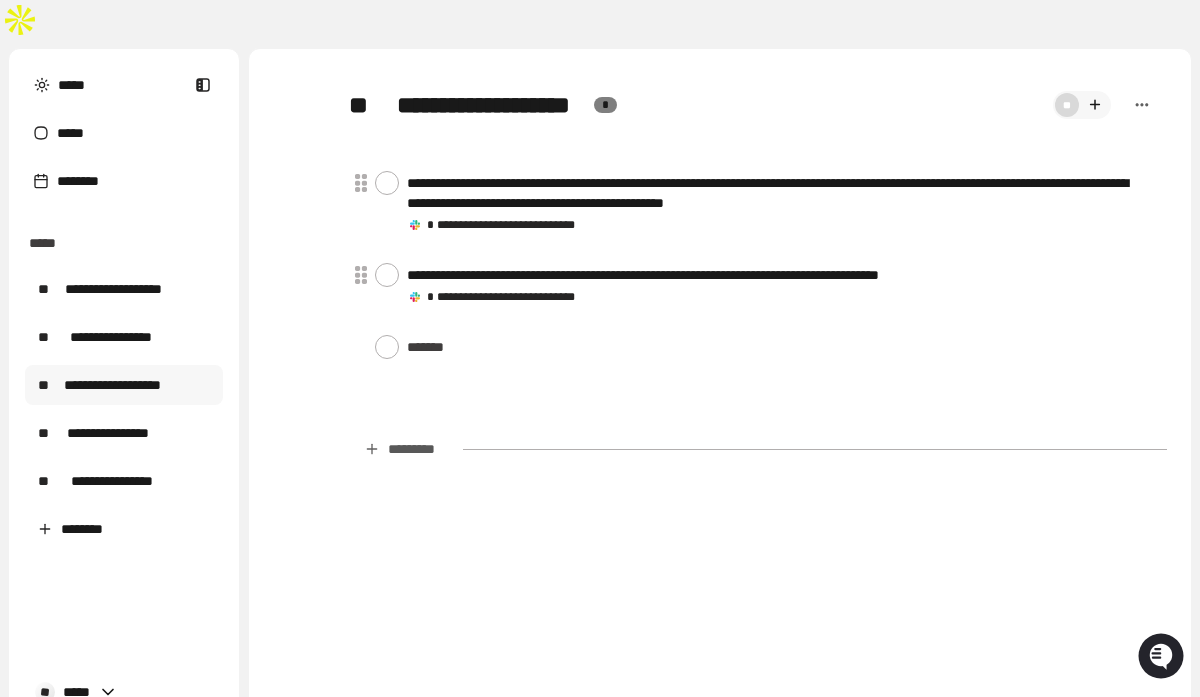 type on "*" 